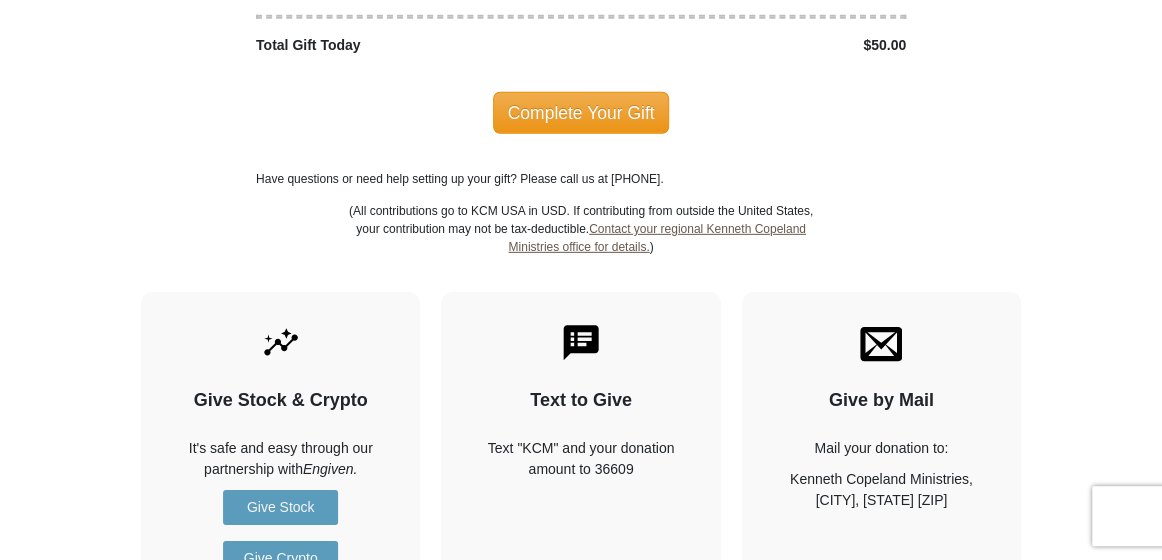 scroll, scrollTop: 2664, scrollLeft: 0, axis: vertical 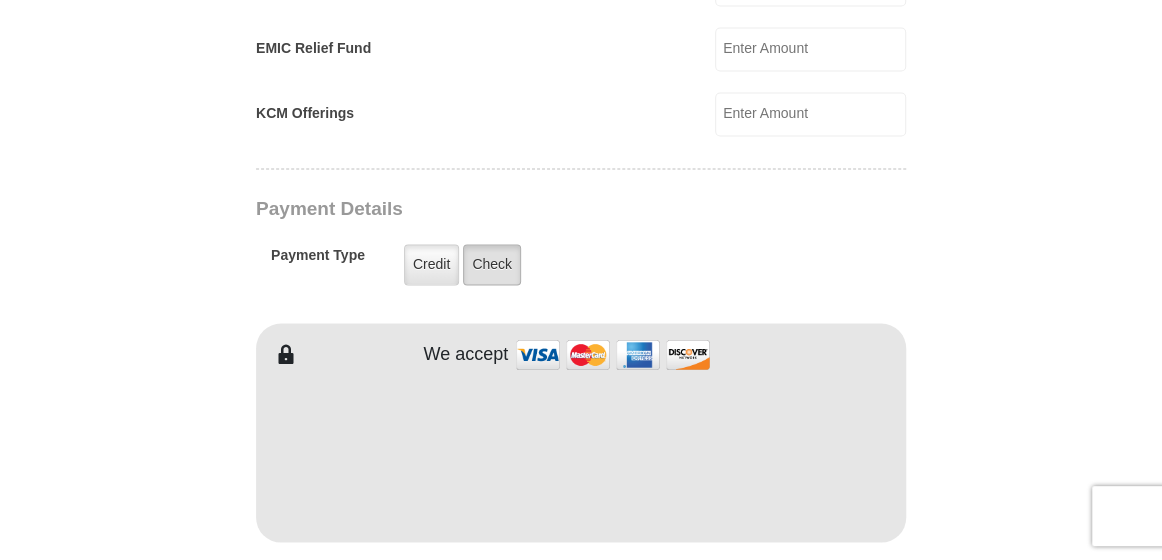 click on "Check" at bounding box center (492, 264) 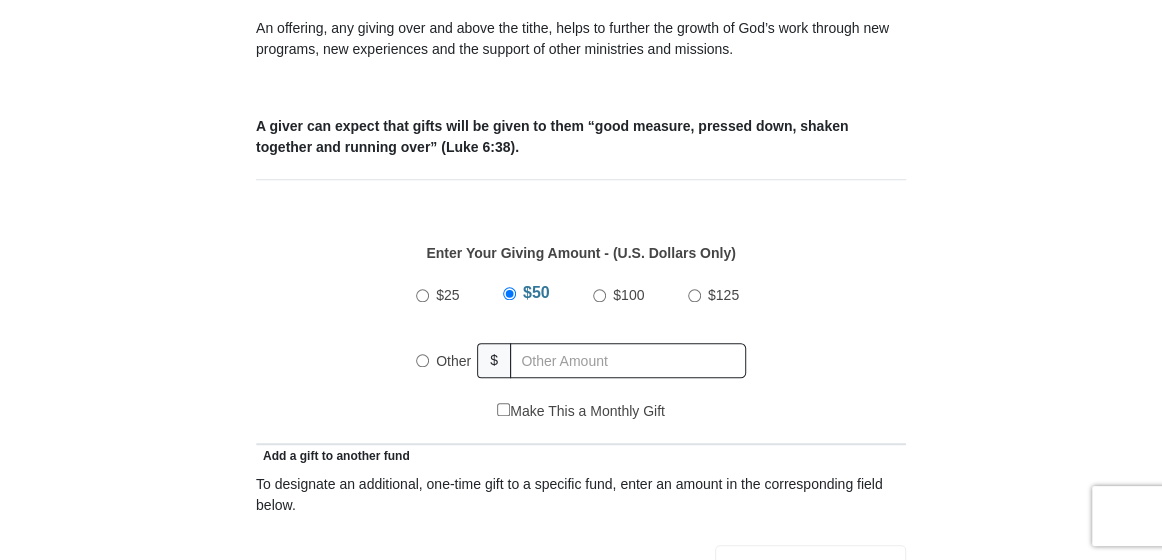 scroll, scrollTop: 708, scrollLeft: 0, axis: vertical 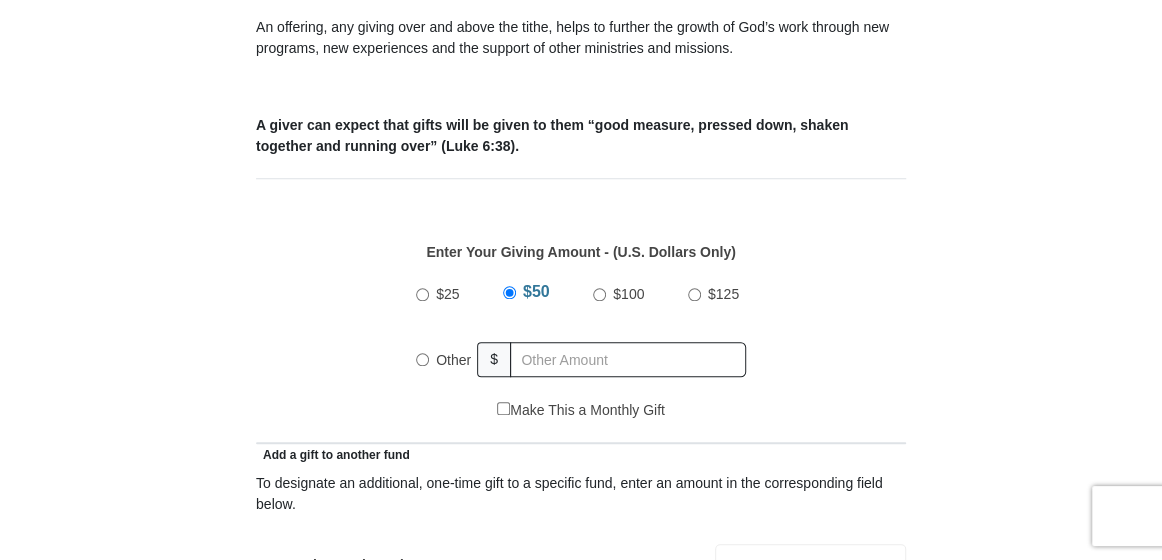 click on "Other" at bounding box center [422, 359] 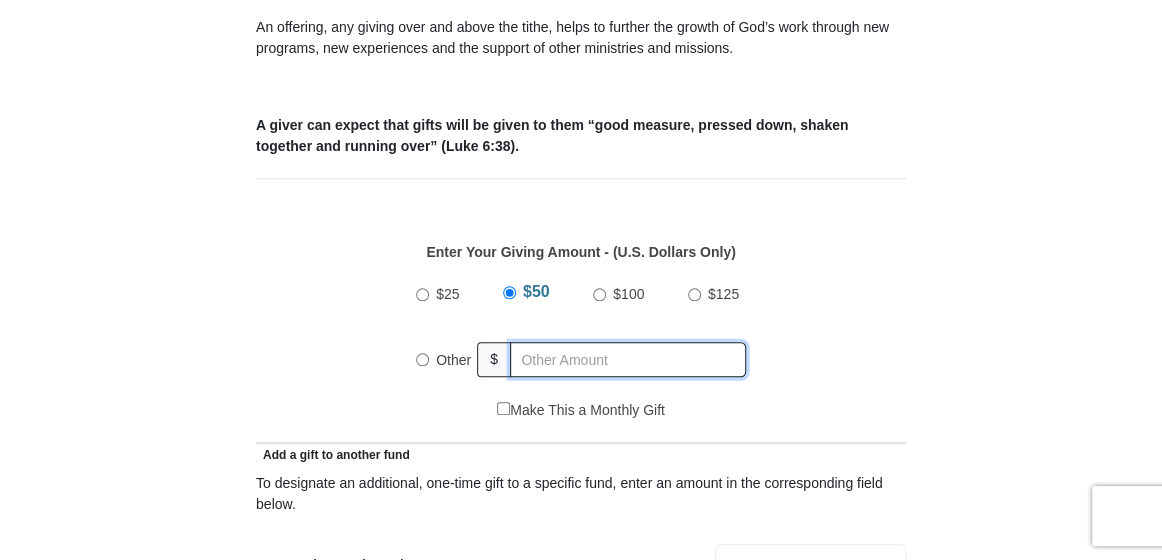 radio on "true" 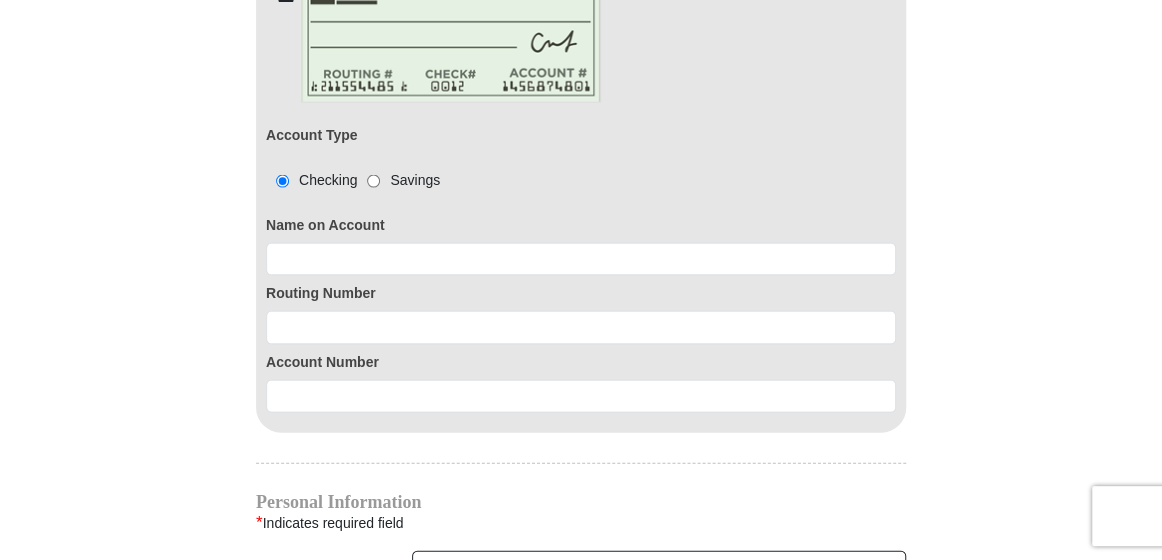 scroll, scrollTop: 1784, scrollLeft: 0, axis: vertical 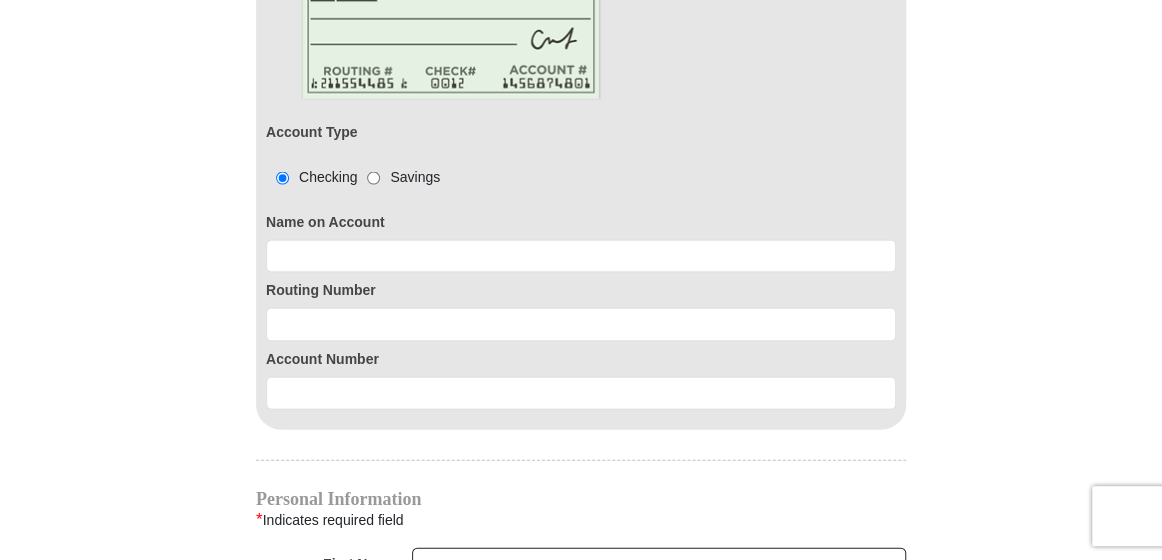 type on "200" 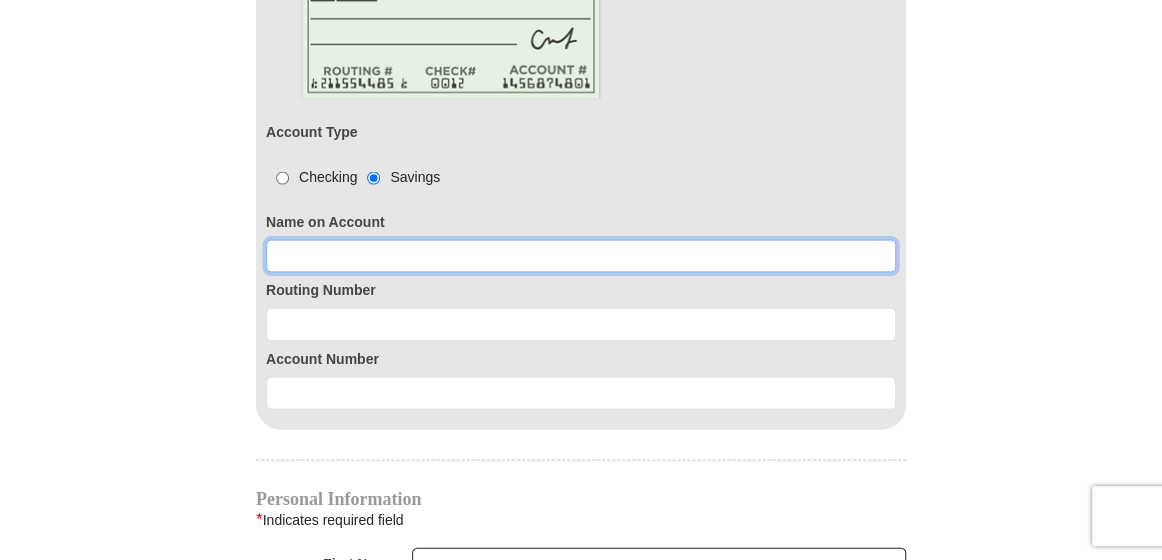 click at bounding box center [581, 257] 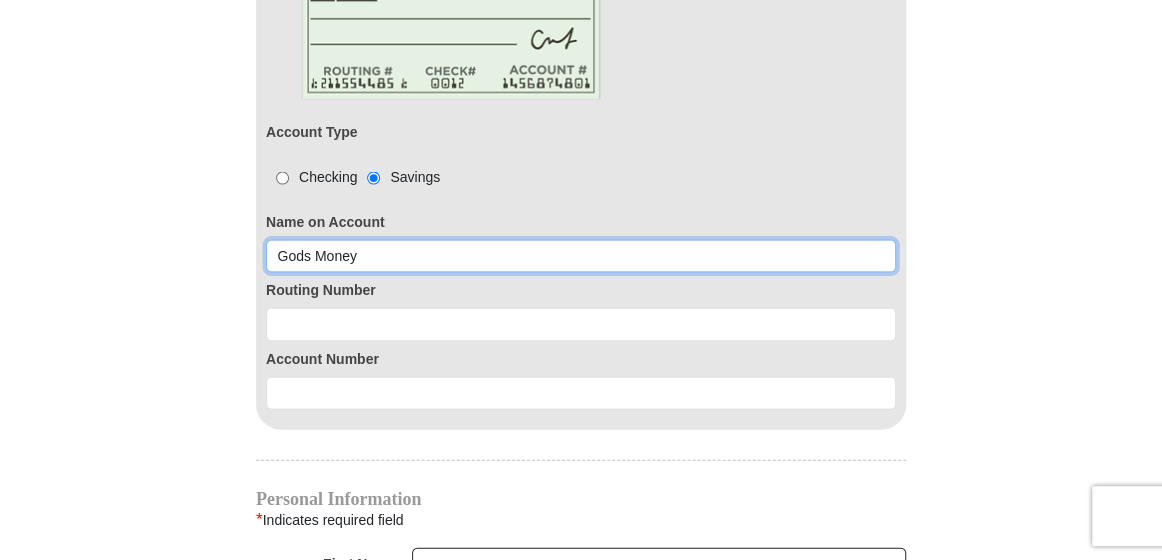 type on "Gods Money" 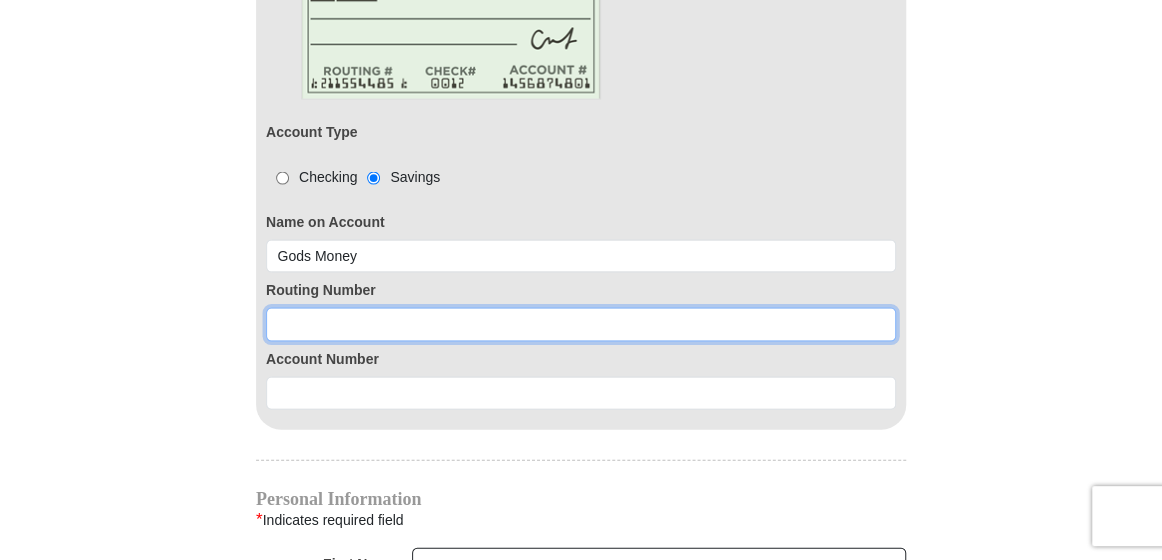 click at bounding box center (581, 325) 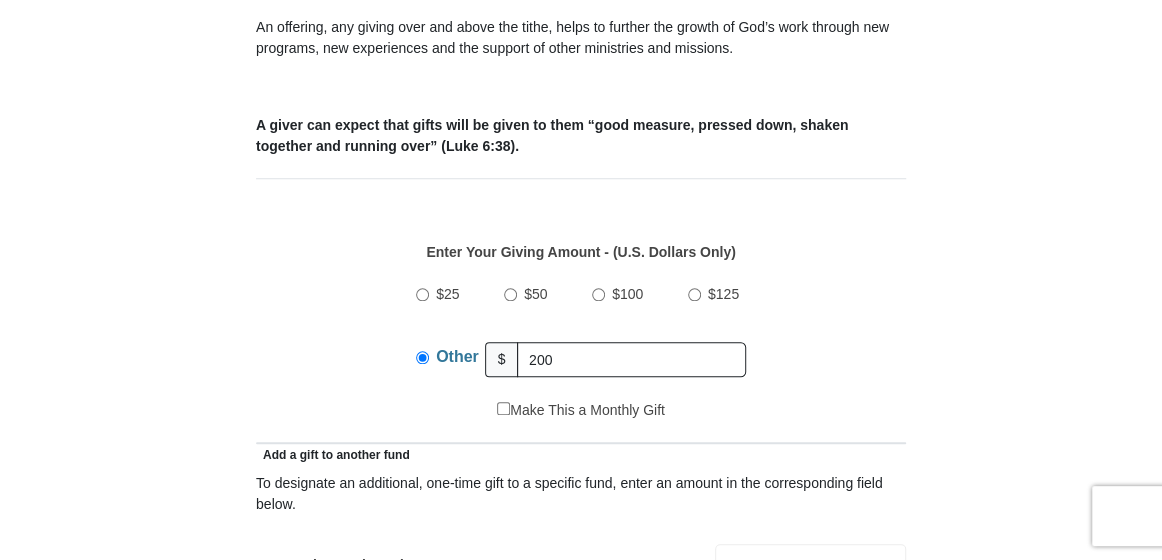 scroll, scrollTop: 707, scrollLeft: 0, axis: vertical 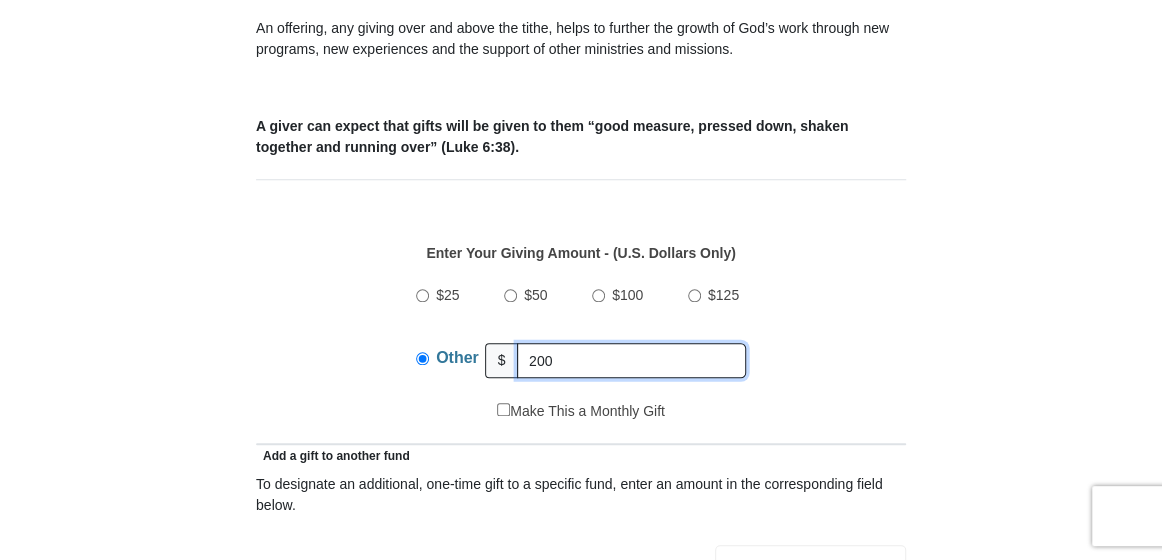 click on "200" at bounding box center [631, 360] 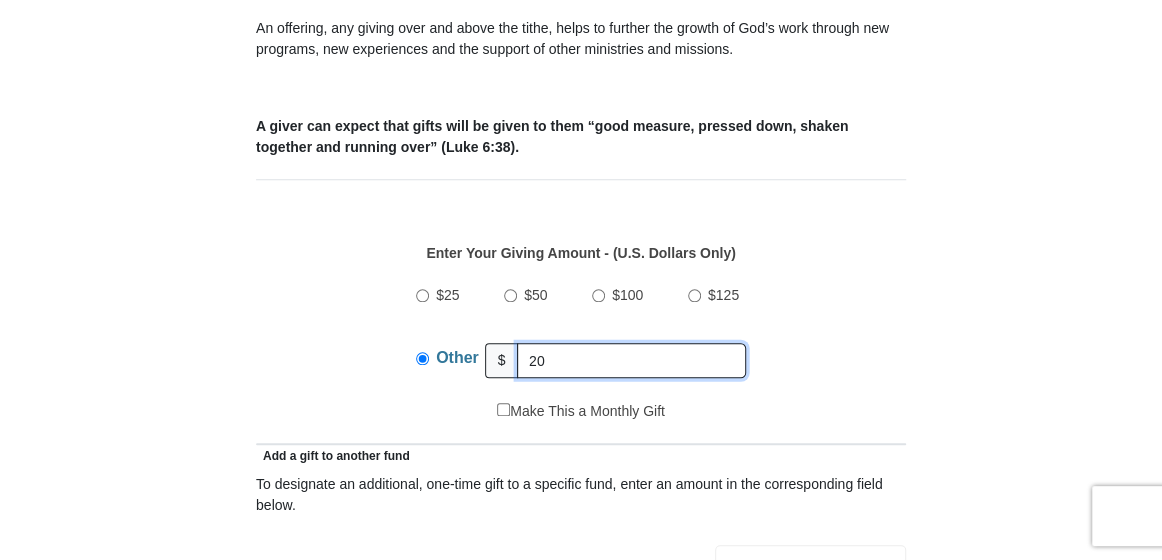 type on "2" 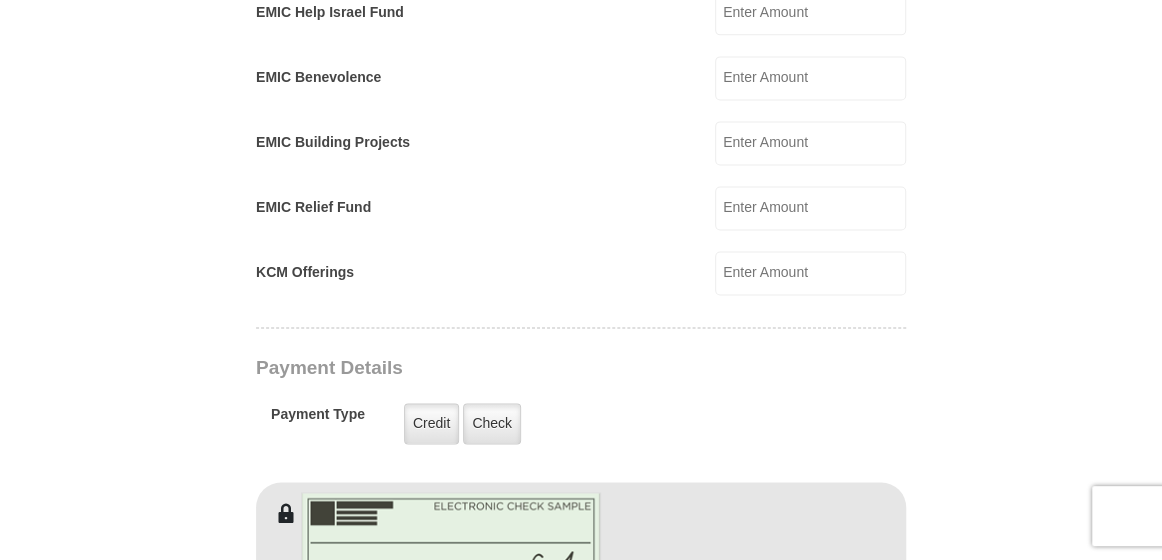 scroll, scrollTop: 1263, scrollLeft: 0, axis: vertical 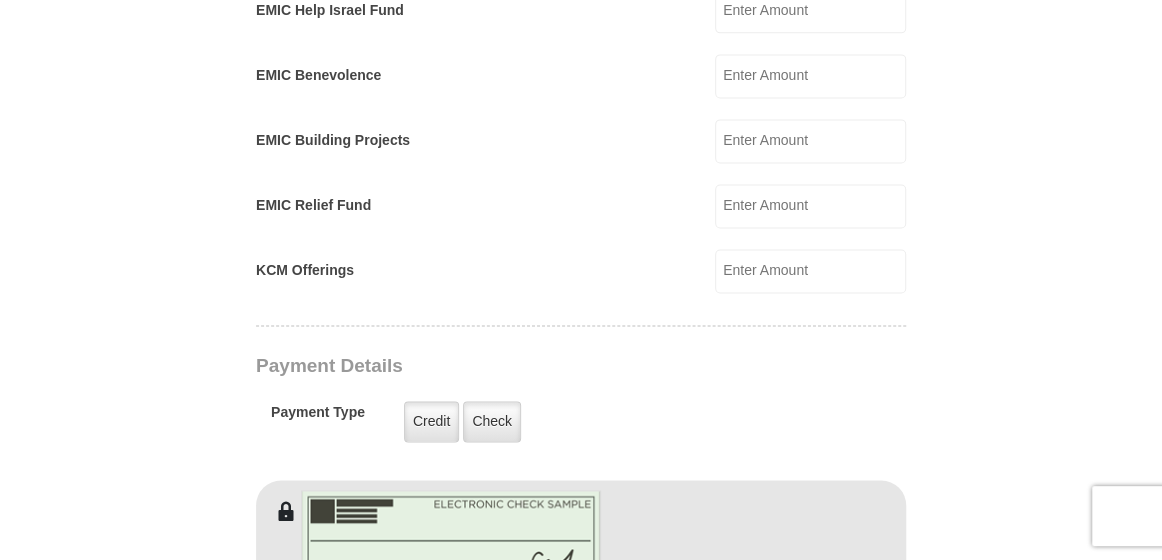 type on "190" 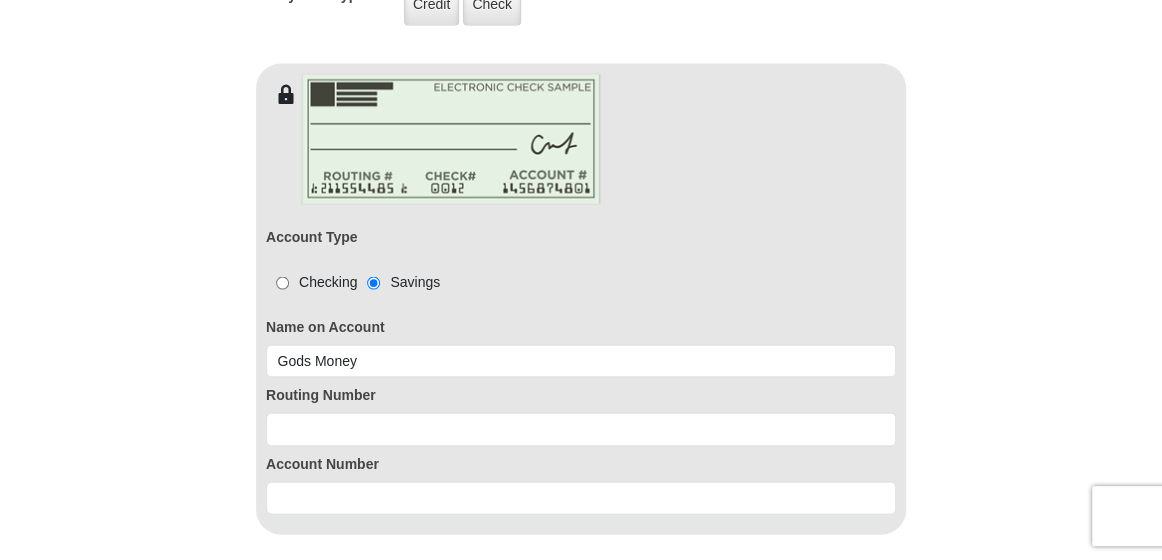 scroll, scrollTop: 1714, scrollLeft: 0, axis: vertical 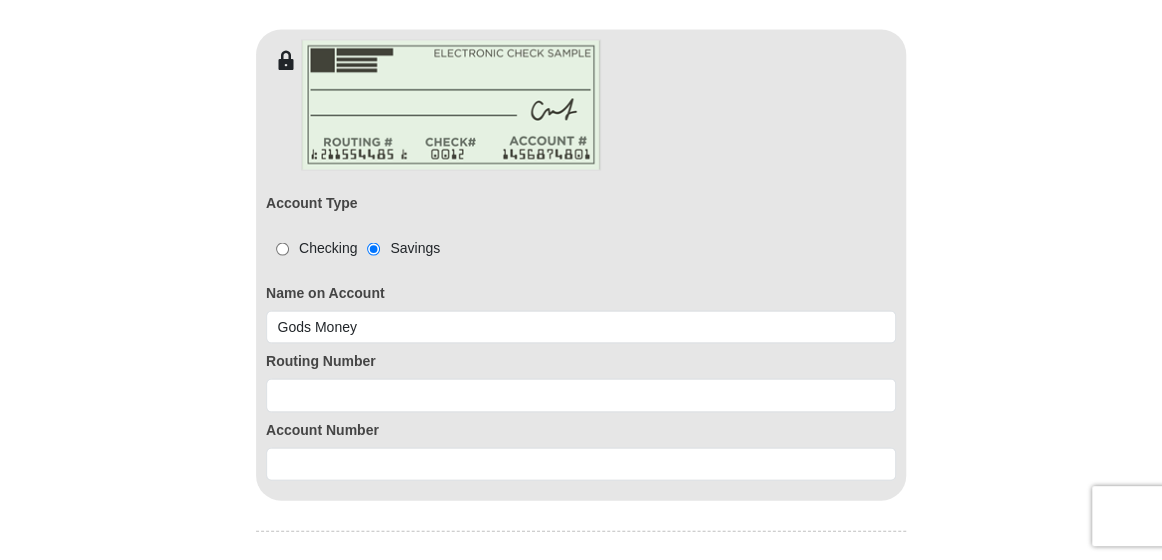 type on "25.00" 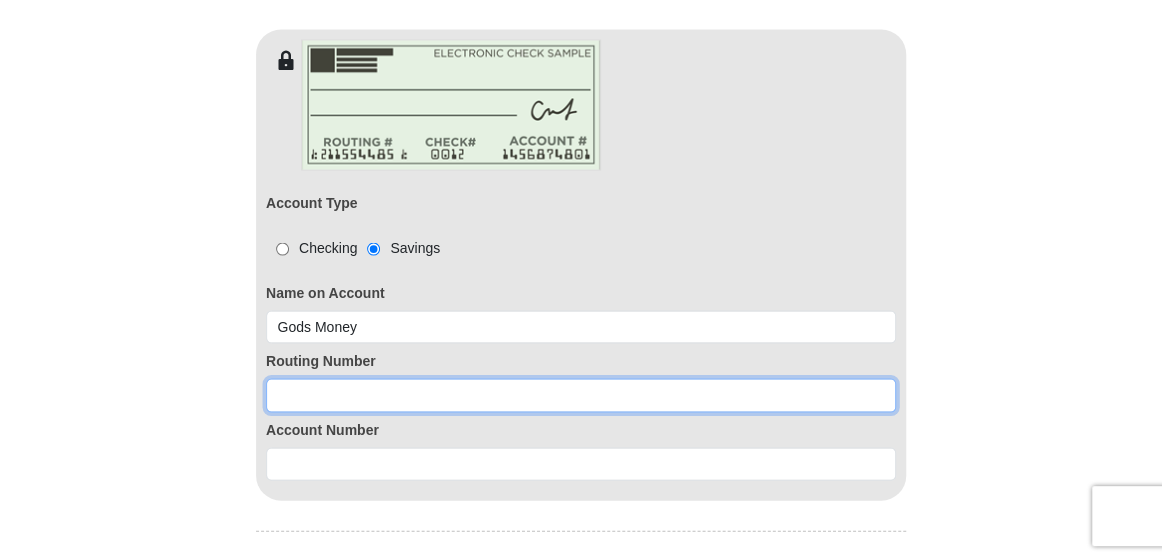 click at bounding box center (581, 395) 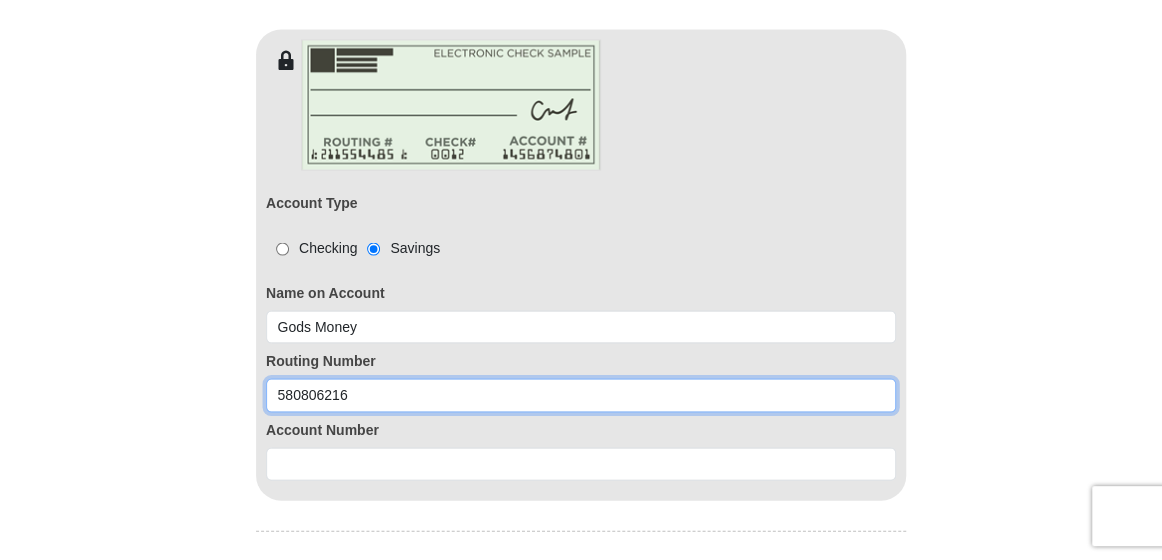 type on "580806216" 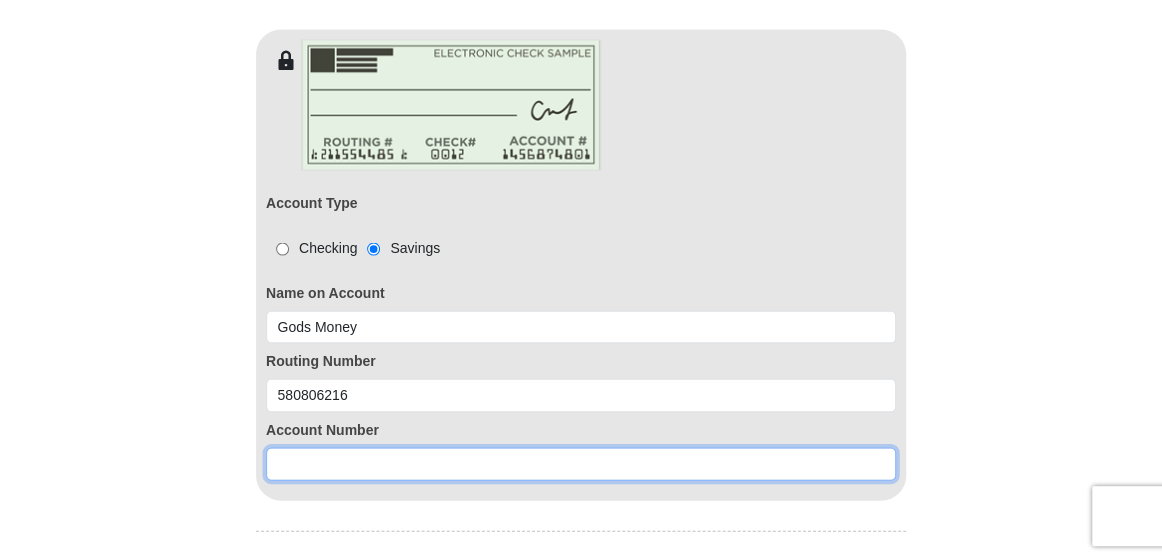 click at bounding box center (581, 464) 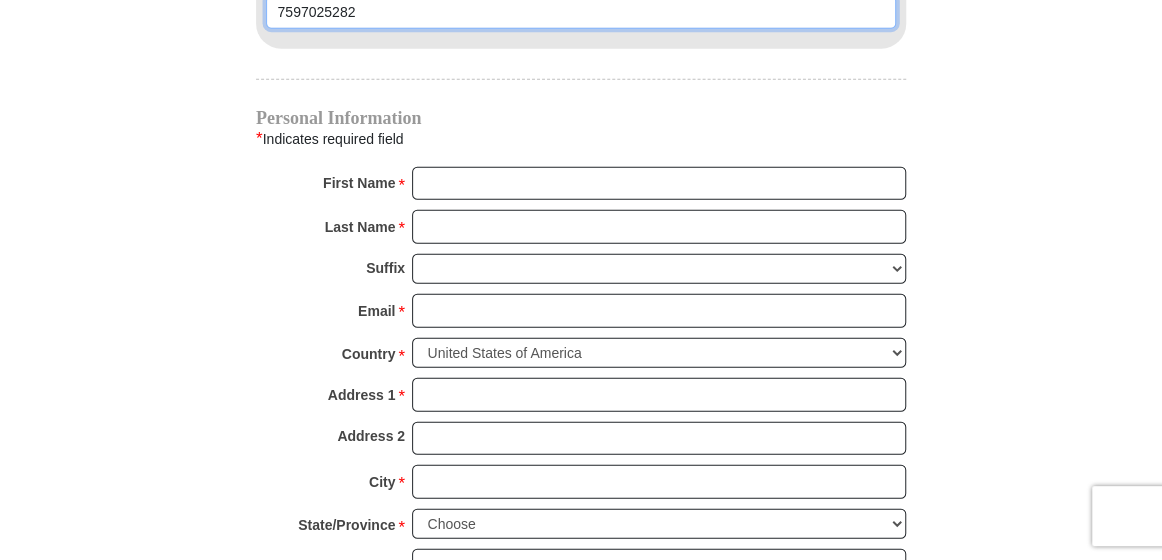 scroll, scrollTop: 2166, scrollLeft: 0, axis: vertical 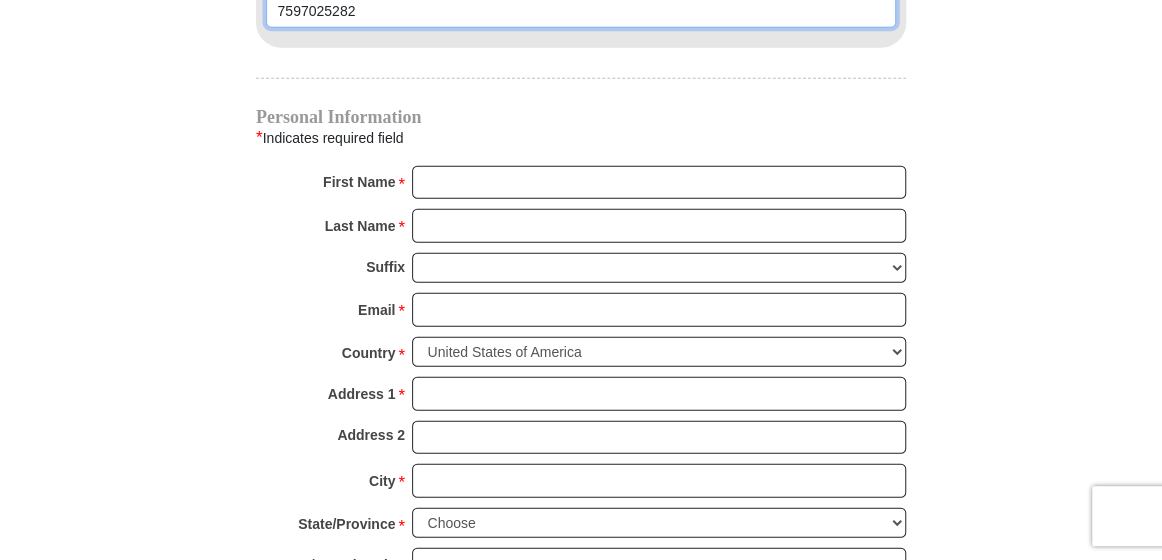 type on "7597025282" 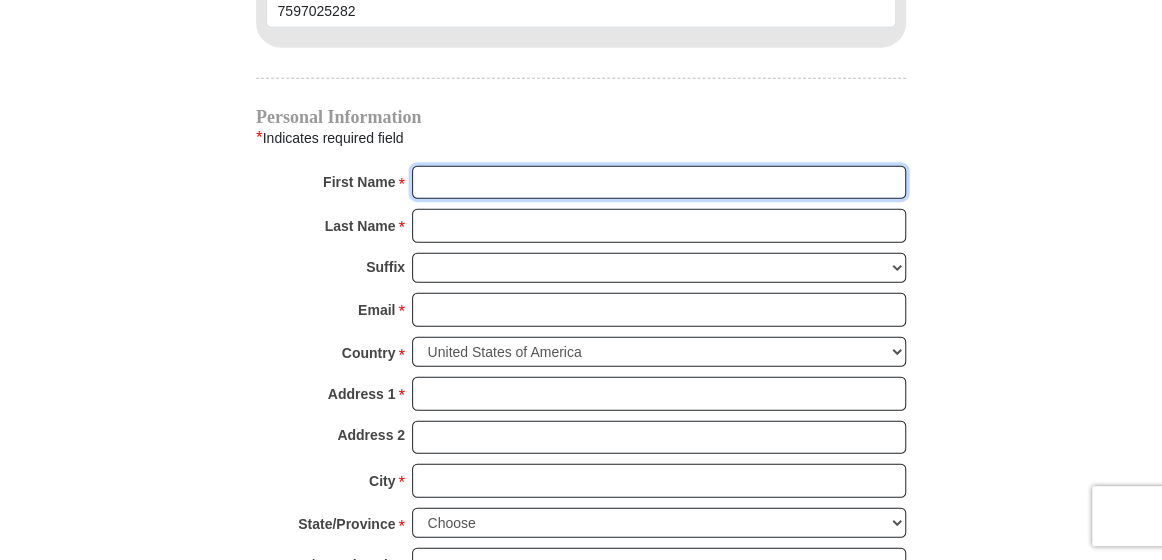 click on "First Name
*" at bounding box center (659, 183) 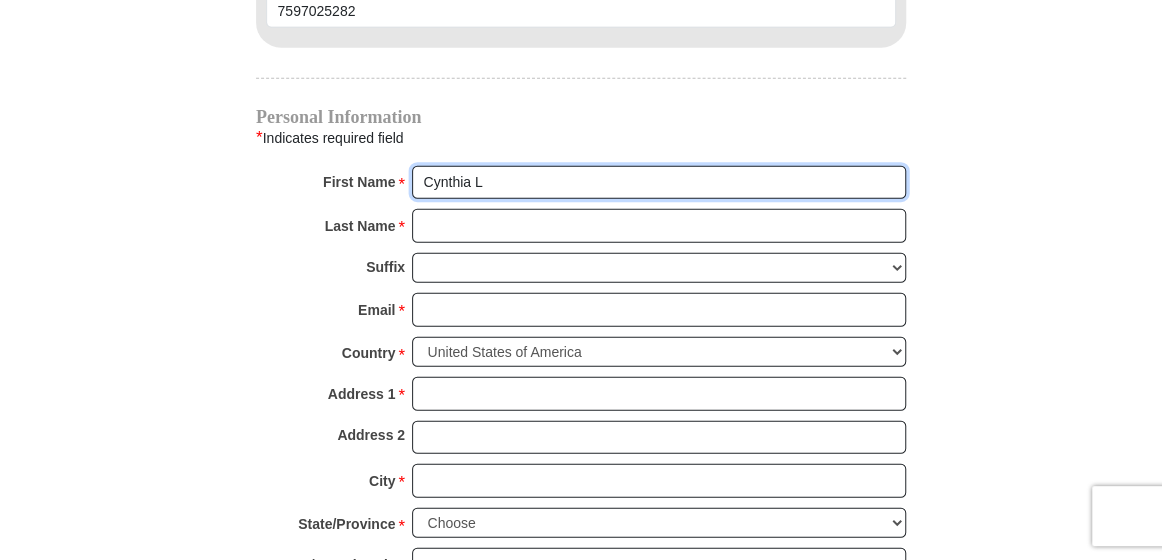type on "Cynthia L" 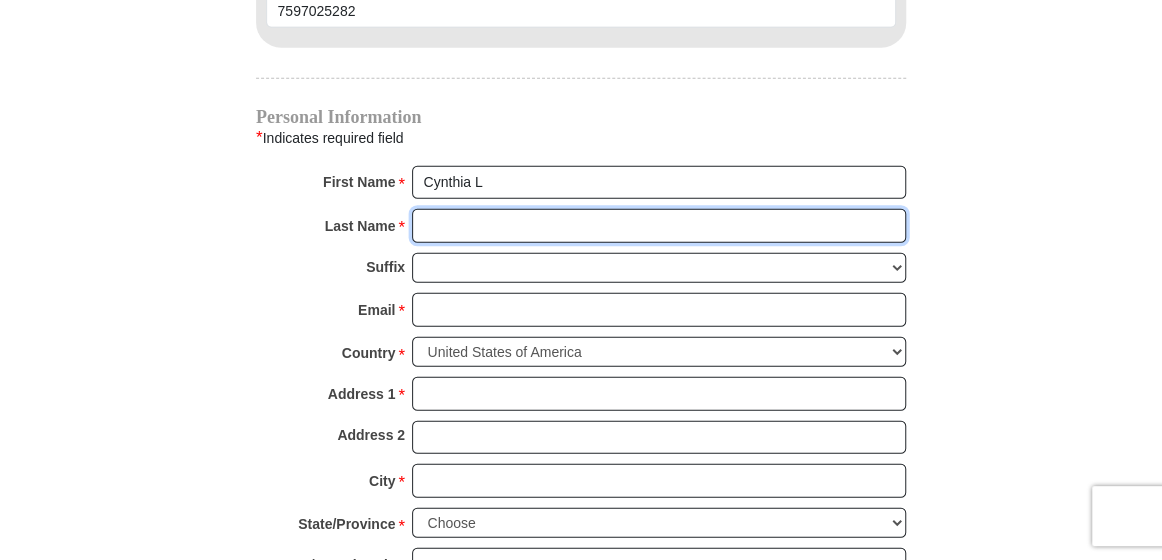 click on "Last Name
*" at bounding box center (659, 226) 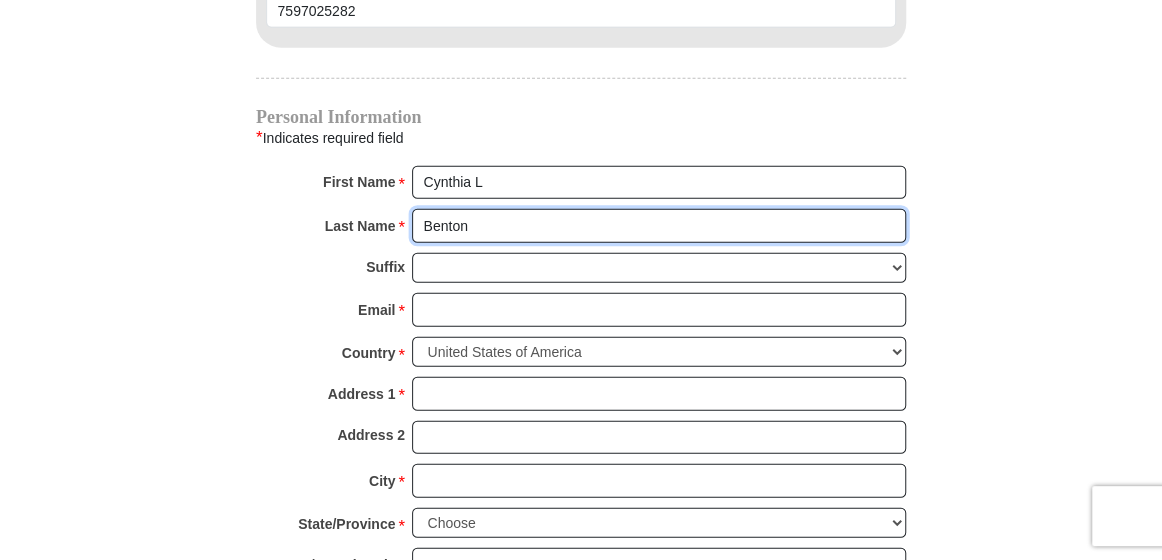 type on "Benton" 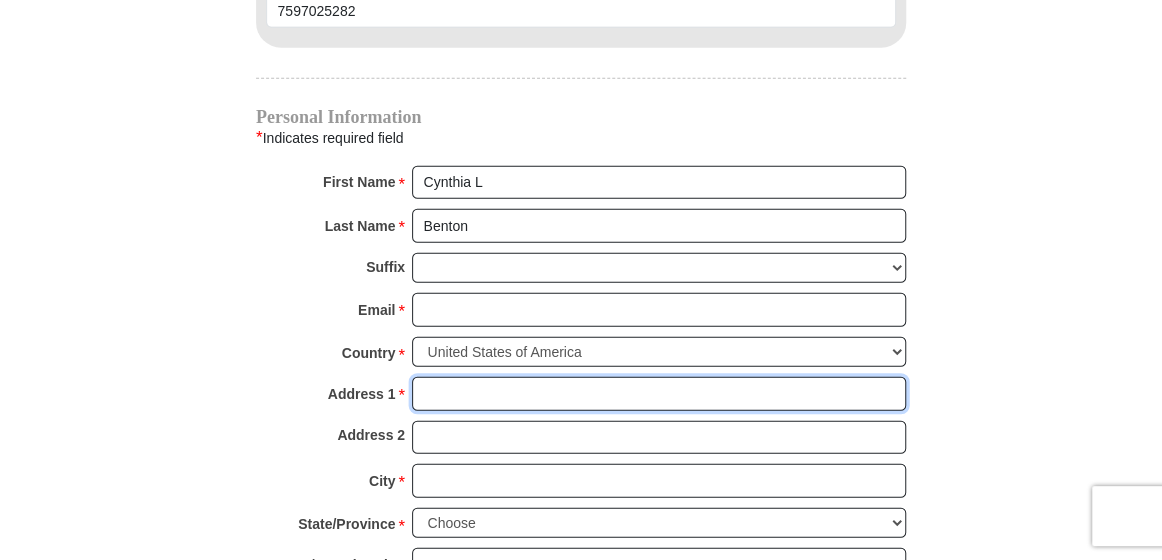 click on "Address 1
*" at bounding box center [659, 394] 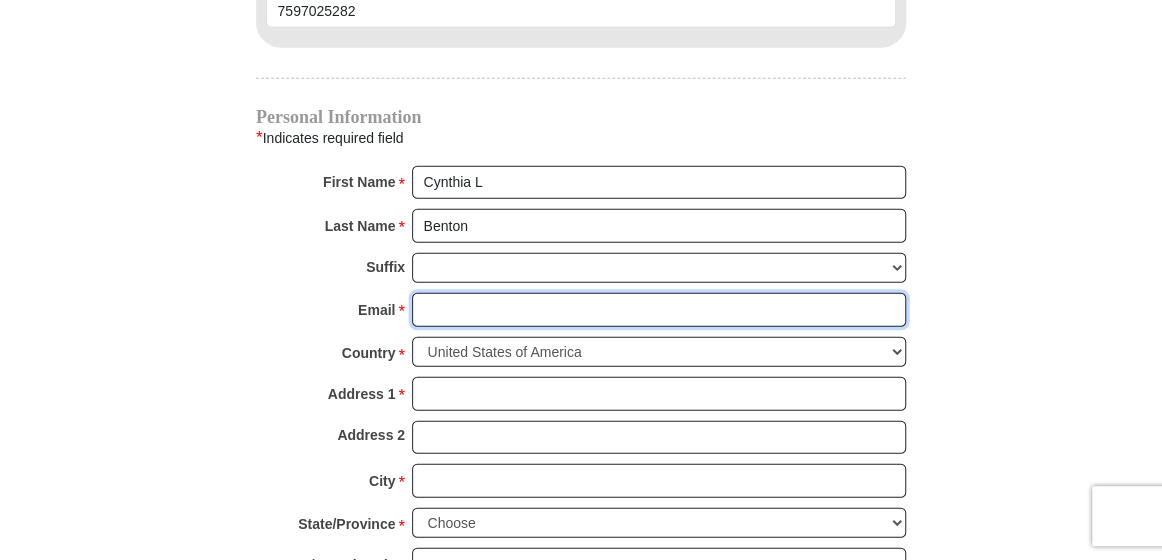 click on "Email
*" at bounding box center (659, 310) 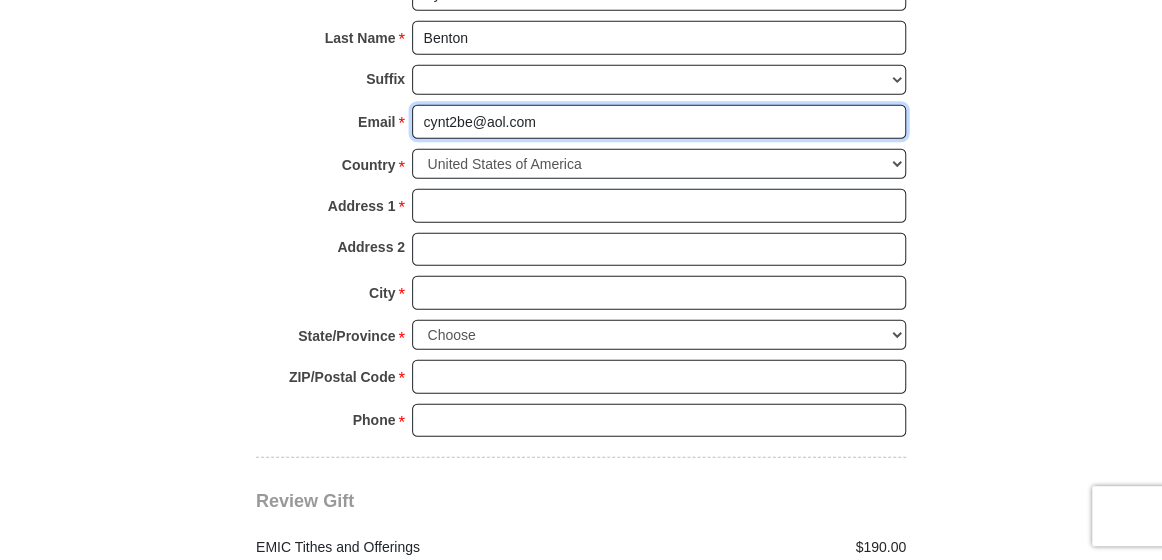 scroll, scrollTop: 2356, scrollLeft: 0, axis: vertical 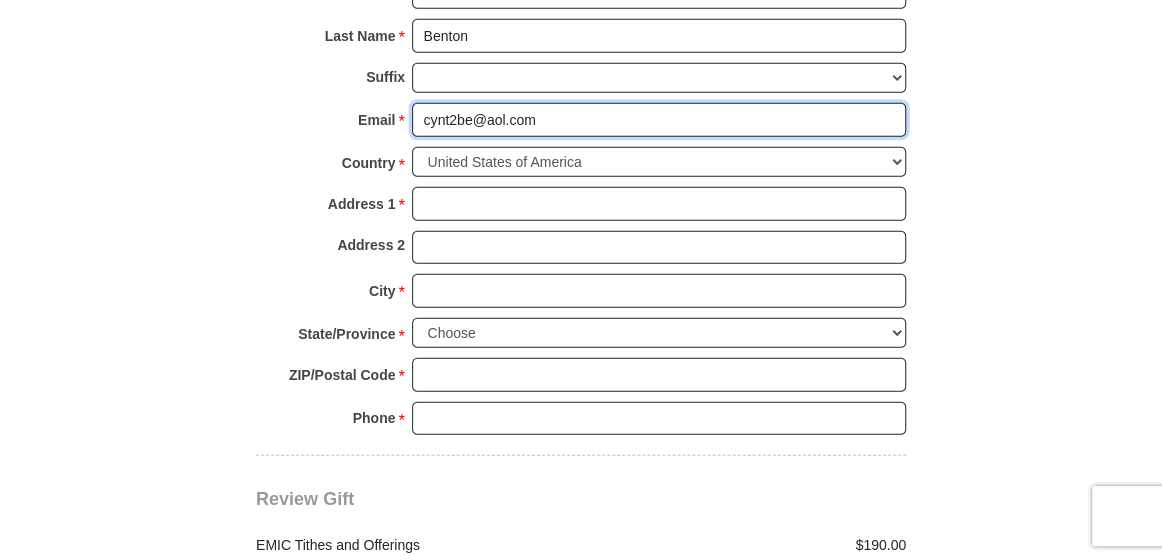 type on "cynt2be@aol.com" 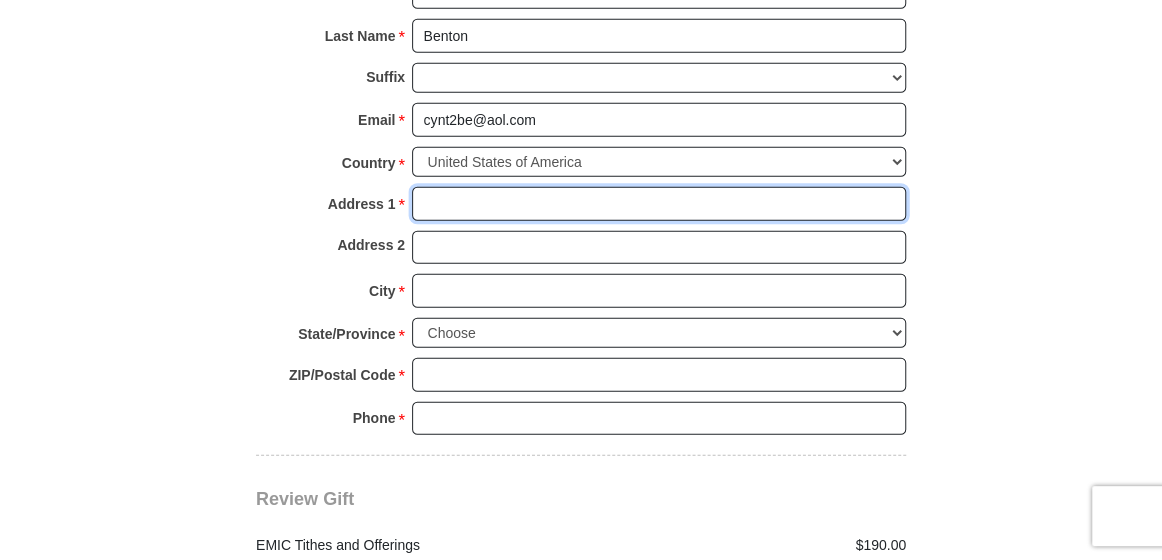 click on "Address 1
*" at bounding box center [659, 204] 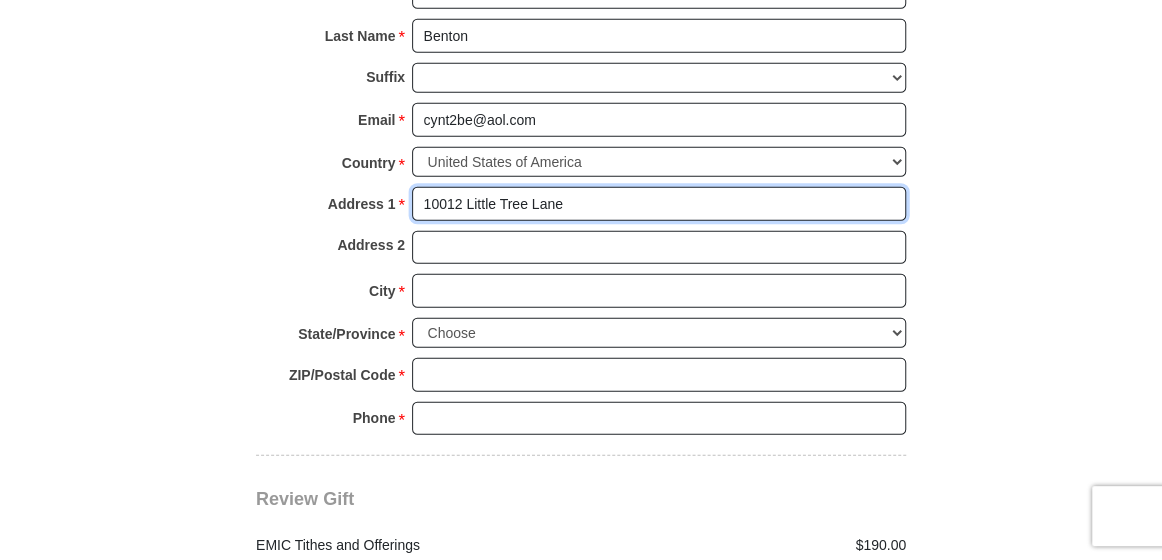 type on "10012 Little Tree Lane" 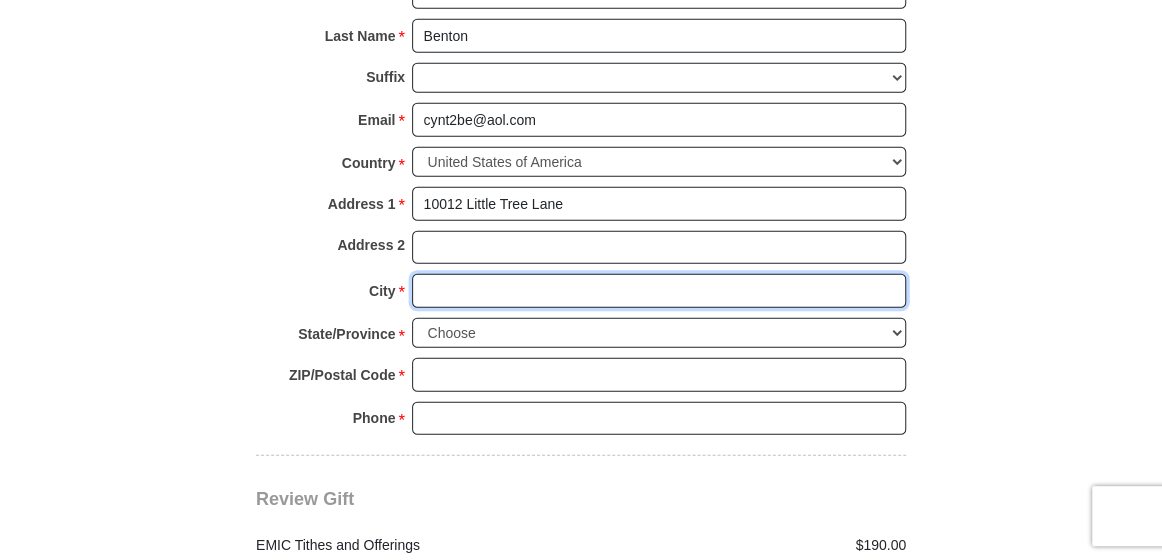 click on "City
*" at bounding box center [659, 291] 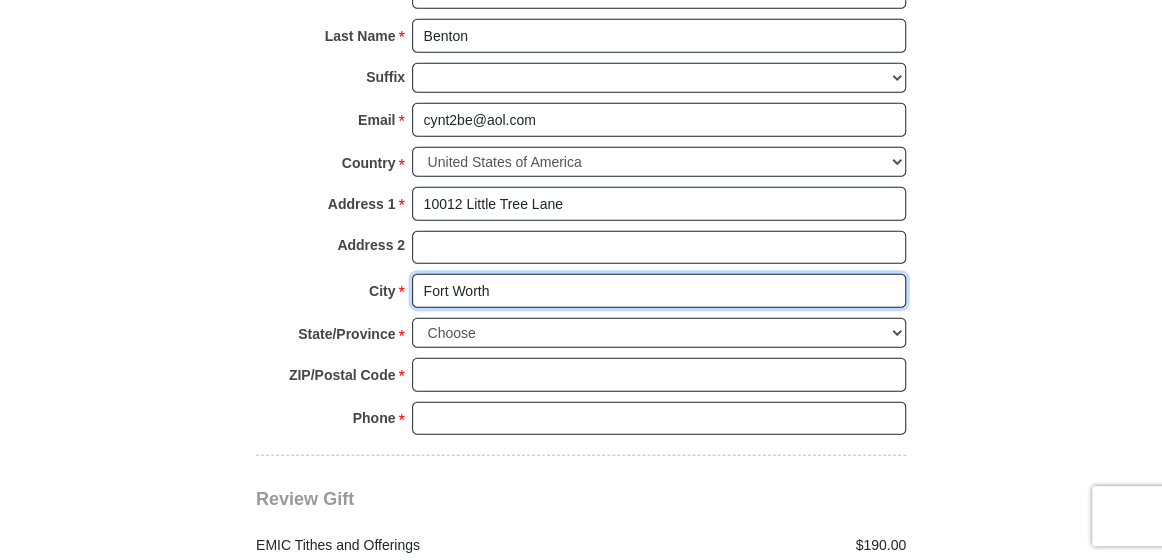 click on "Fort Worth" at bounding box center [659, 291] 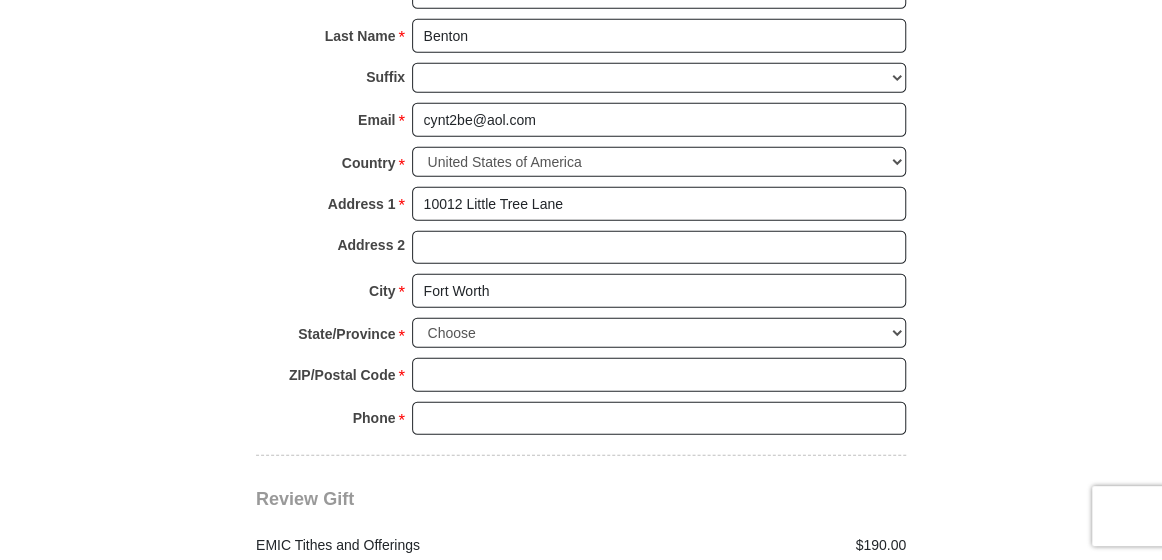 click on "Choose Alabama Alaska American Samoa Arizona Arkansas Armed Forces Americas Armed Forces Europe Armed Forces Pacific California Colorado Connecticut Delaware District of Columbia Federated States of Micronesia Florida Georgia Guam Hawaii Idaho Illinois Indiana Iowa Kansas Kentucky Louisiana Maine Marshall Islands Maryland Massachusetts Michigan Minnesota Mississippi Missouri Montana Nebraska Nevada New Hampshire New Jersey New Mexico New York North Carolina North Dakota Northern Mariana Islands Ohio Oklahoma Oregon Palau Pennsylvania Puerto Rico Rhode Island South Carolina South Dakota Tennessee Texas Utah Vermont Virgin Islands Virginia Washington West Virginia Wisconsin Wyoming" at bounding box center [659, 333] 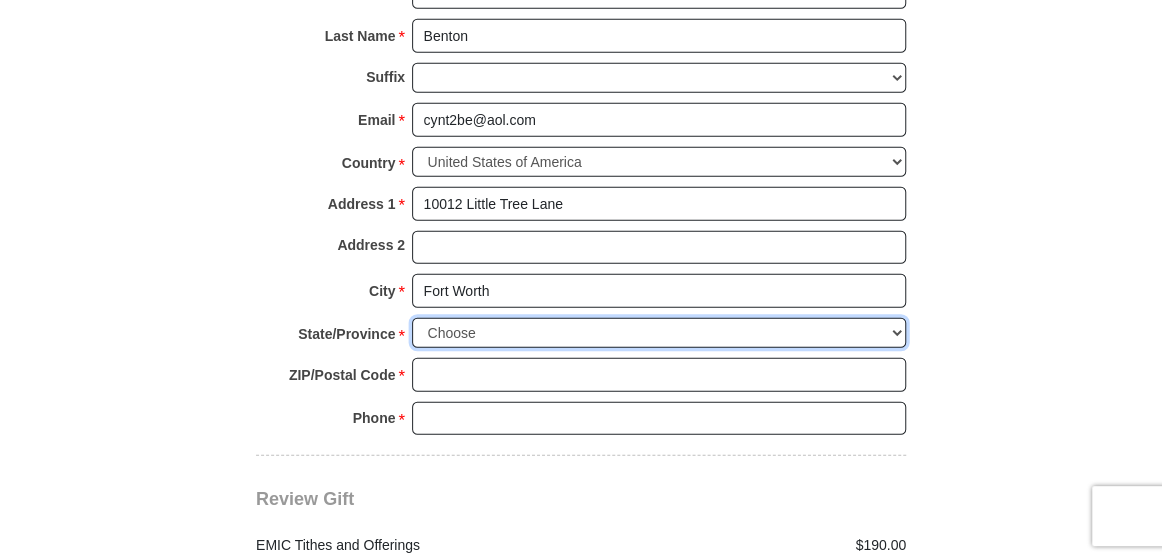 select on "TX" 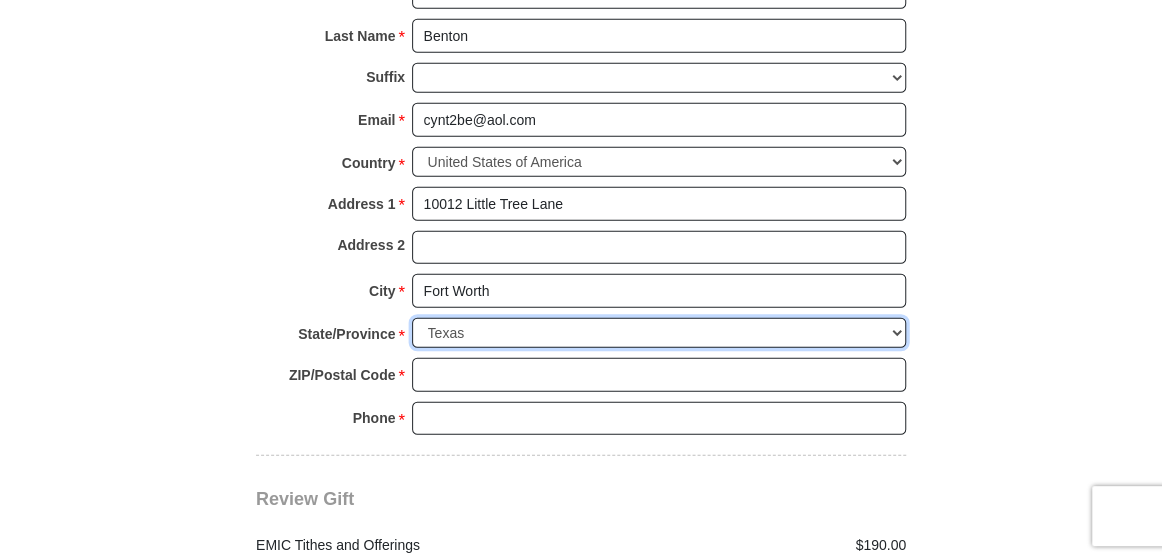 click on "Texas" at bounding box center (0, 0) 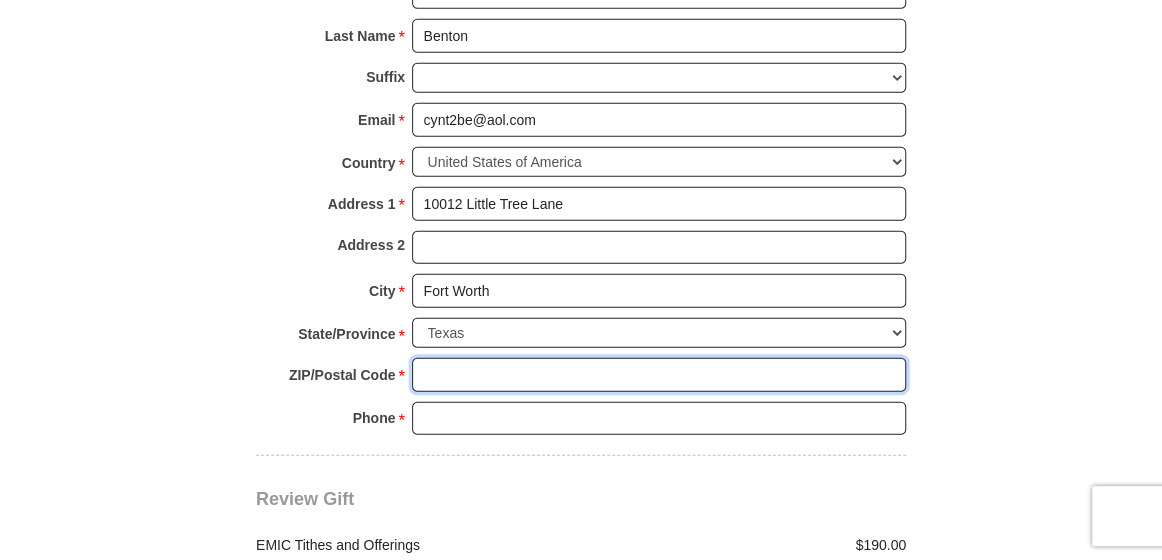 click on "ZIP/Postal Code
*" at bounding box center (659, 375) 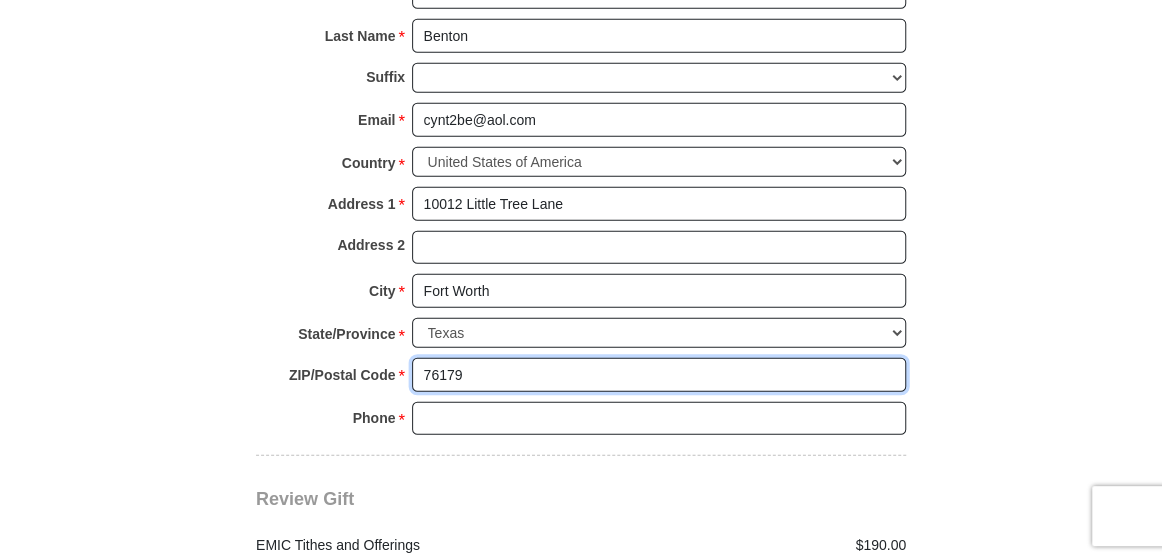 type on "76179" 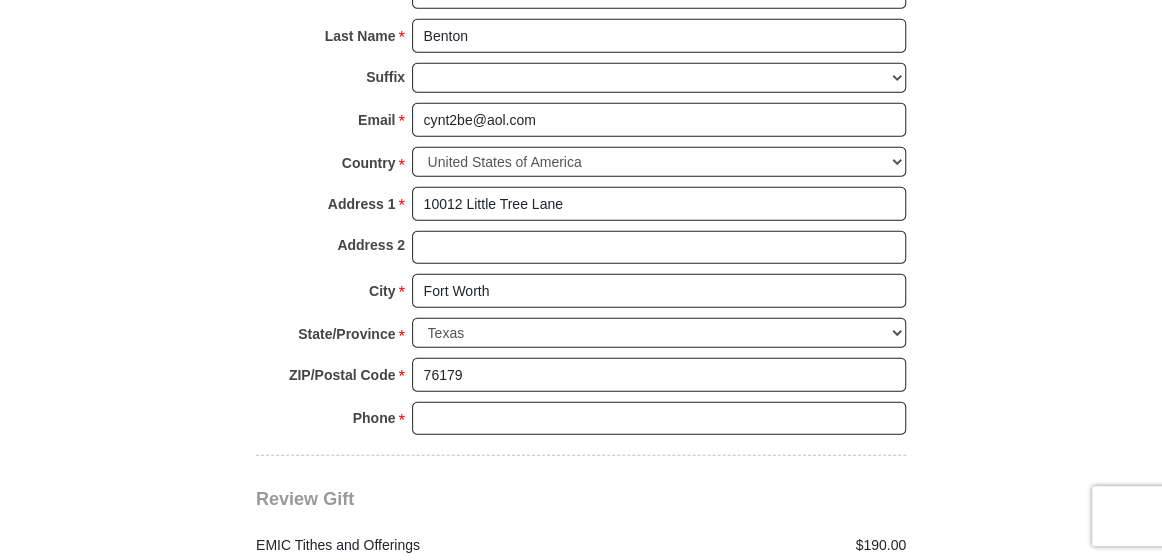 click on "Eagle Mountain International Church Online Giving
Because of gifts like yours, Eagle Mountain International Church, along with Kenneth Copeland Ministries, is able to reach out to every corner of the world.
EMIC Tithes and Offerings
The Bible teaches us the foundation for giving: the tithe. When we bring the first 10 percent of our income to the Lord’s storehouse, we put Him first in our lives. Tithing is an act of worship that expresses our gratitude, faith and love. Tithers can expect the windows of heaven to open and THE BLESSING to pour out (Malachi 3:10).
An offering, any giving over and above the tithe, helps to further the growth of God’s work through new programs, new experiences and the support of other ministries and missions.
$" at bounding box center [581, -697] 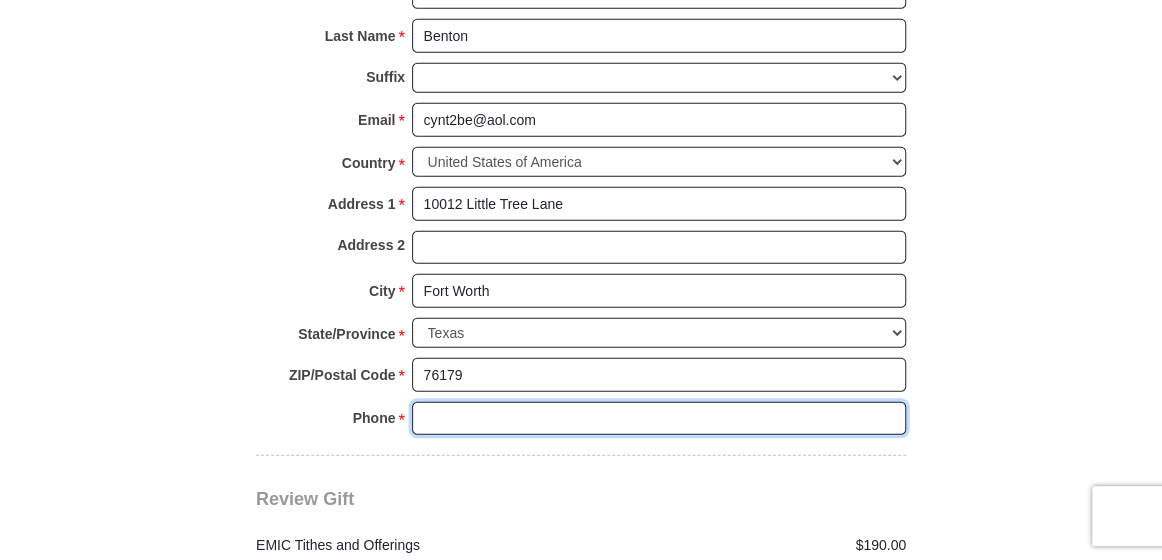 click on "Phone
*
*" at bounding box center (659, 419) 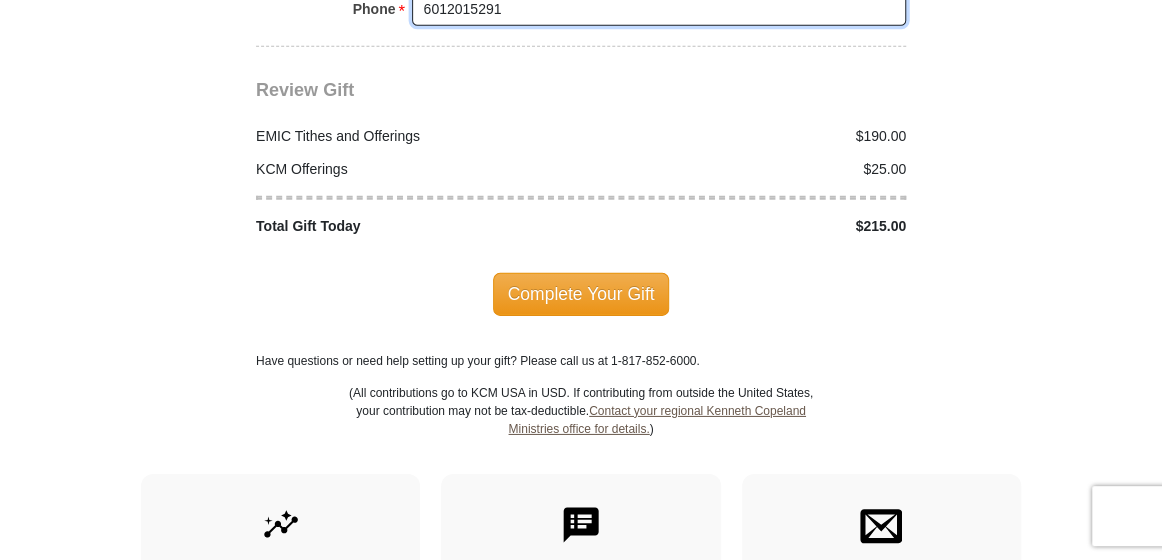 scroll, scrollTop: 2769, scrollLeft: 0, axis: vertical 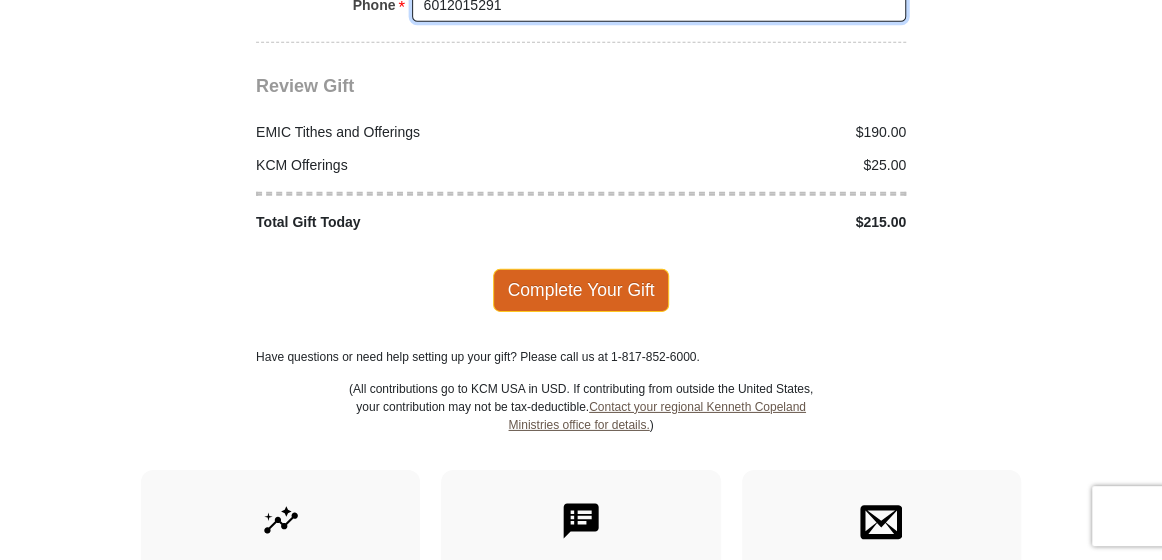 type on "6012015291" 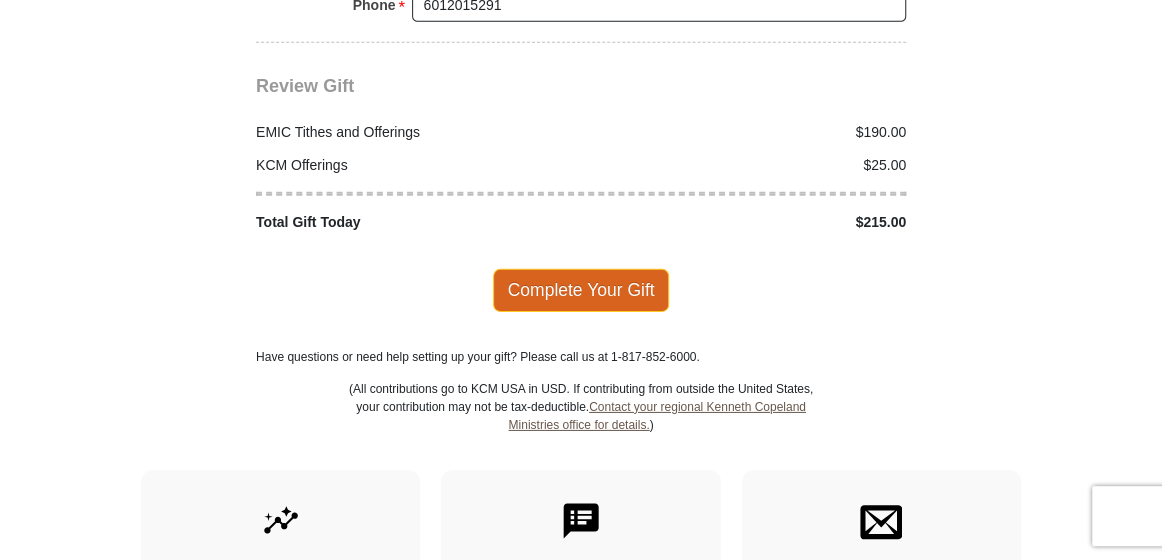 click on "Complete Your Gift" at bounding box center [581, 290] 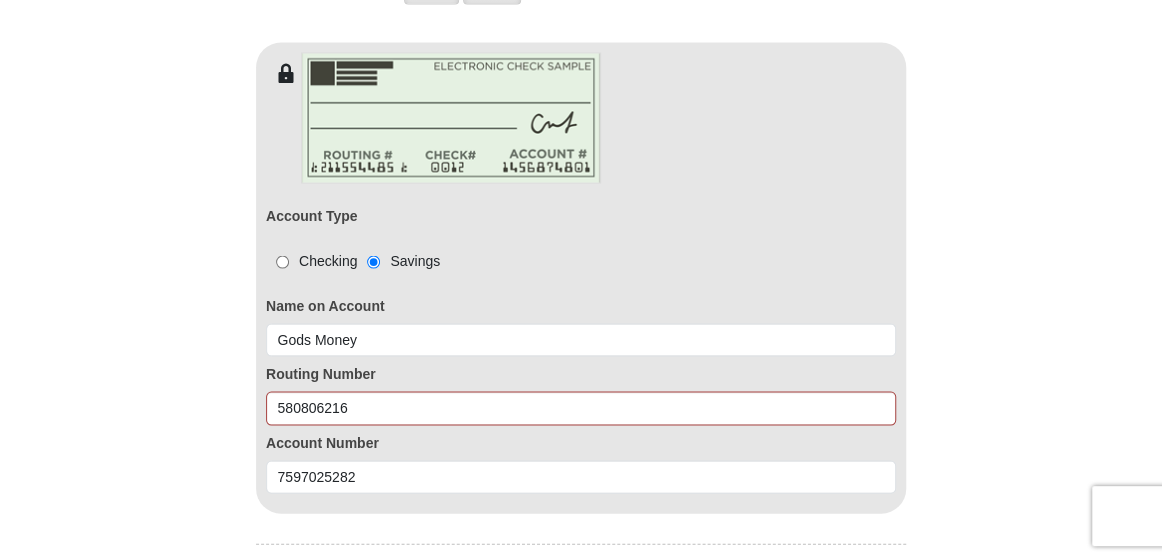 scroll, scrollTop: 1711, scrollLeft: 0, axis: vertical 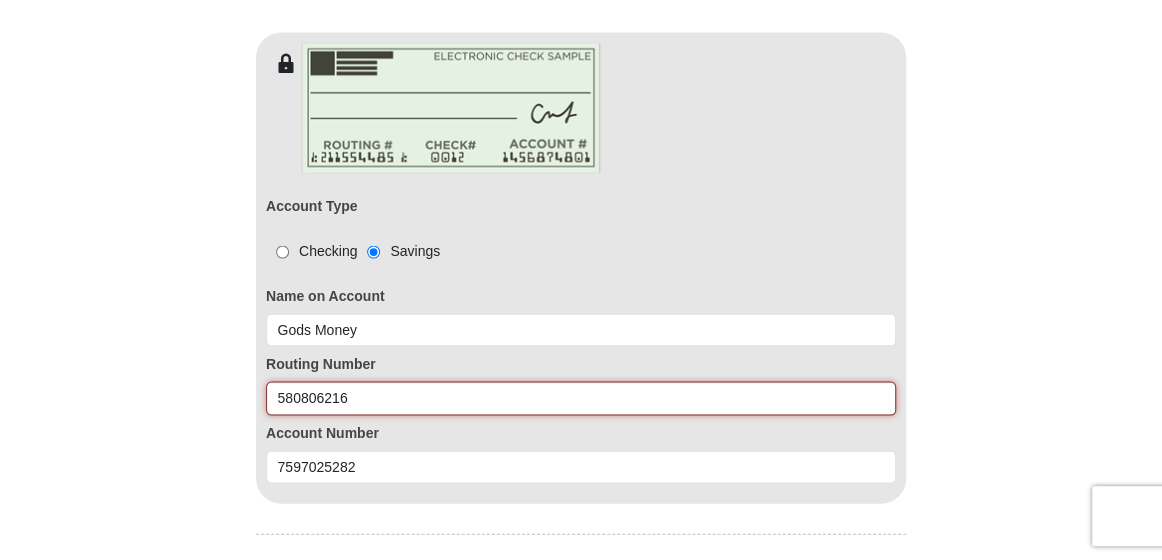 click on "580806216" at bounding box center (581, 398) 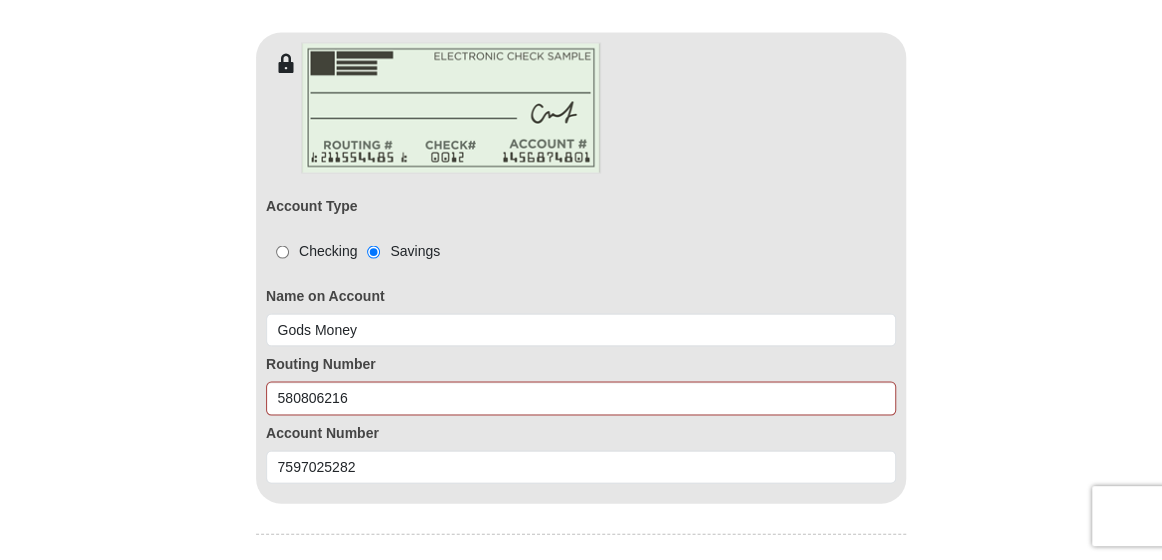 click on "Eagle Mountain International Church Online Giving
Because of gifts like yours, Eagle Mountain International Church, along with Kenneth Copeland Ministries, is able to reach out to every corner of the world.
EMIC Tithes and Offerings
The Bible teaches us the foundation for giving: the tithe. When we bring the first 10 percent of our income to the Lord’s storehouse, we put Him first in our lives. Tithing is an act of worship that expresses our gratitude, faith and love. Tithers can expect the windows of heaven to open and THE BLESSING to pour out (Malachi 3:10).
An offering, any giving over and above the tithe, helps to further the growth of God’s work through new programs, new experiences and the support of other ministries and missions.
$" at bounding box center [581, -39] 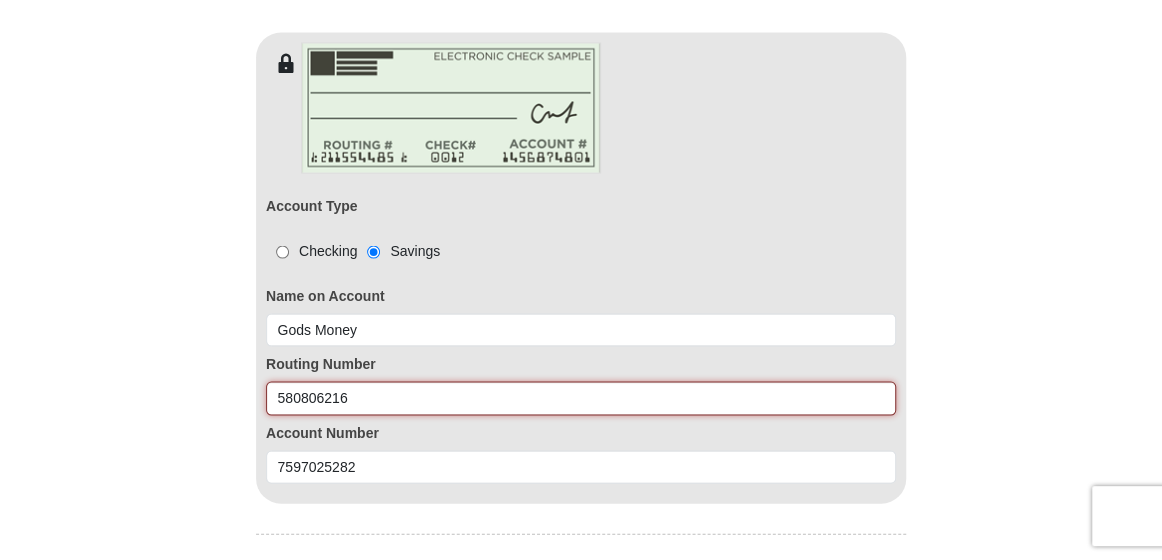 click on "580806216" at bounding box center (581, 398) 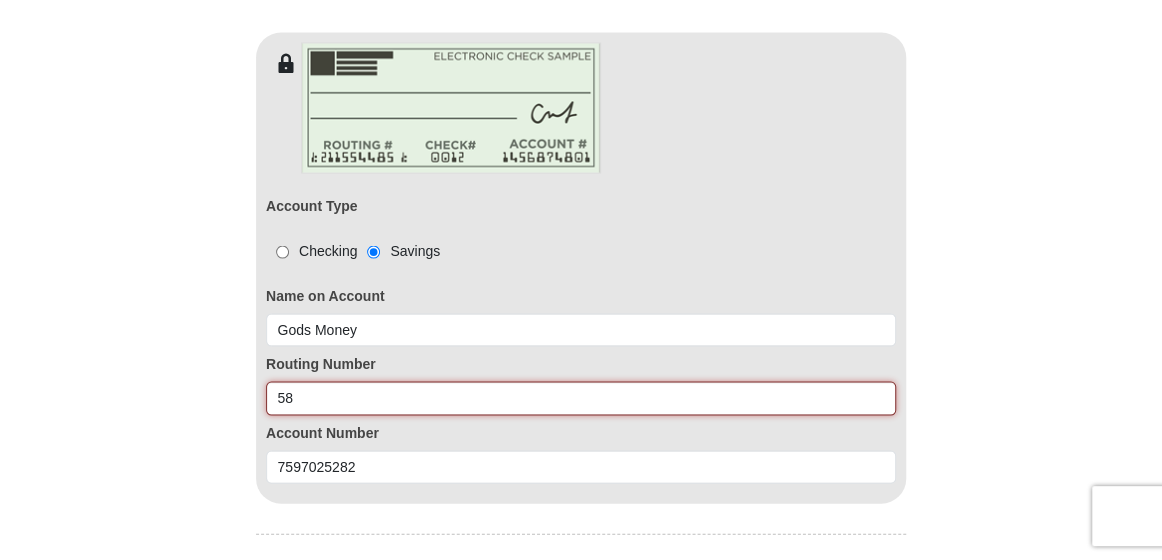 type on "5" 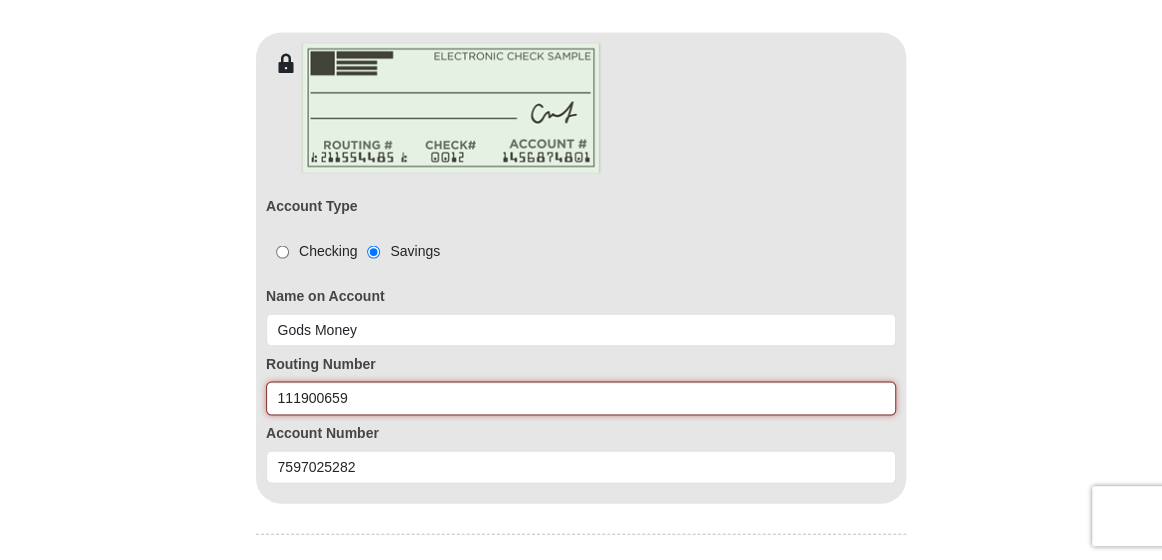 type on "111900659" 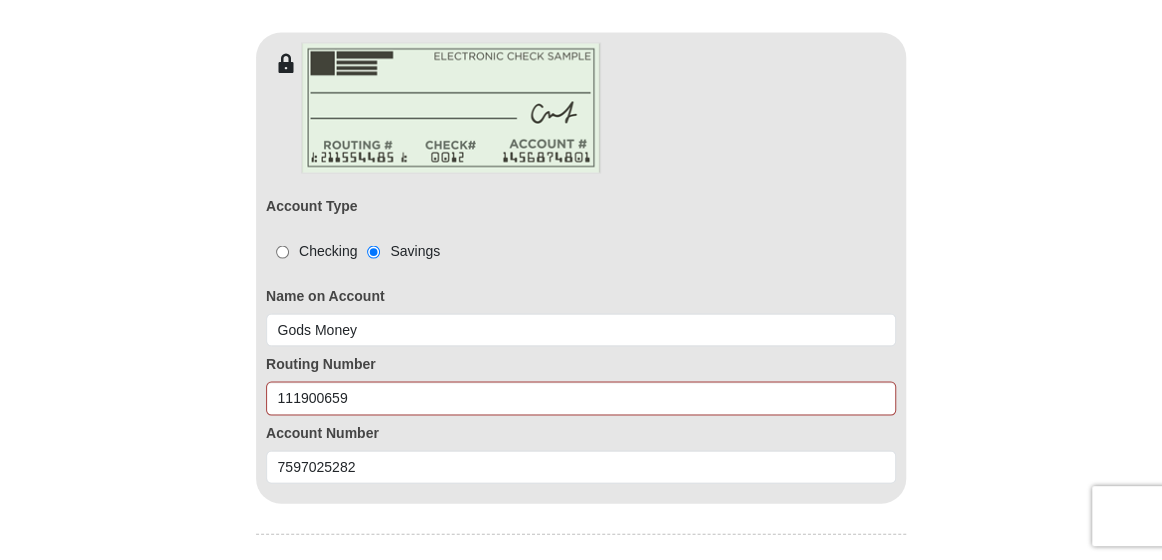 click on "Eagle Mountain International Church Online Giving
Because of gifts like yours, Eagle Mountain International Church, along with Kenneth Copeland Ministries, is able to reach out to every corner of the world.
EMIC Tithes and Offerings
The Bible teaches us the foundation for giving: the tithe. When we bring the first 10 percent of our income to the Lord’s storehouse, we put Him first in our lives. Tithing is an act of worship that expresses our gratitude, faith and love. Tithers can expect the windows of heaven to open and THE BLESSING to pour out (Malachi 3:10).
An offering, any giving over and above the tithe, helps to further the growth of God’s work through new programs, new experiences and the support of other ministries and missions.
$" at bounding box center (581, -39) 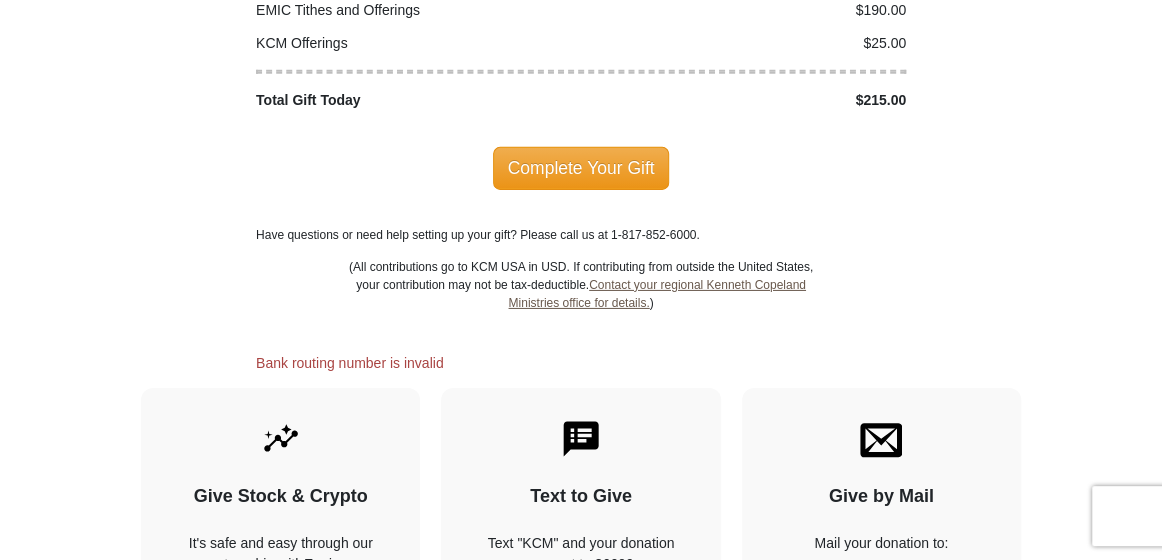 scroll, scrollTop: 2889, scrollLeft: 0, axis: vertical 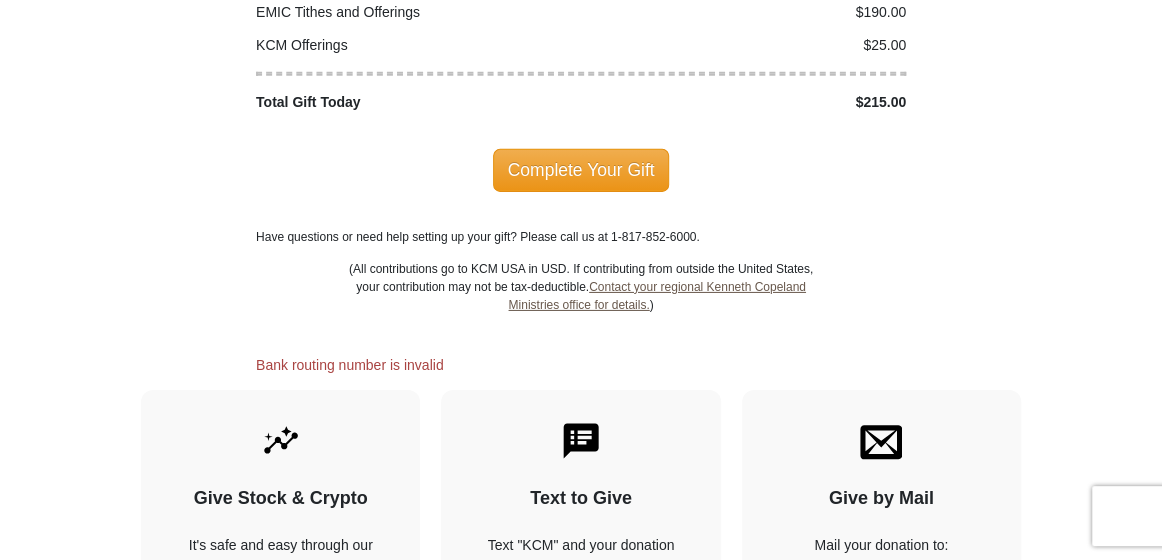 click on "Eagle Mountain International Church Online Giving
Because of gifts like yours, Eagle Mountain International Church, along with Kenneth Copeland Ministries, is able to reach out to every corner of the world.
EMIC Tithes and Offerings
The Bible teaches us the foundation for giving: the tithe. When we bring the first 10 percent of our income to the Lord’s storehouse, we put Him first in our lives. Tithing is an act of worship that expresses our gratitude, faith and love. Tithers can expect the windows of heaven to open and THE BLESSING to pour out (Malachi 3:10).
An offering, any giving over and above the tithe, helps to further the growth of God’s work through new programs, new experiences and the support of other ministries and missions.
$" at bounding box center (581, -1217) 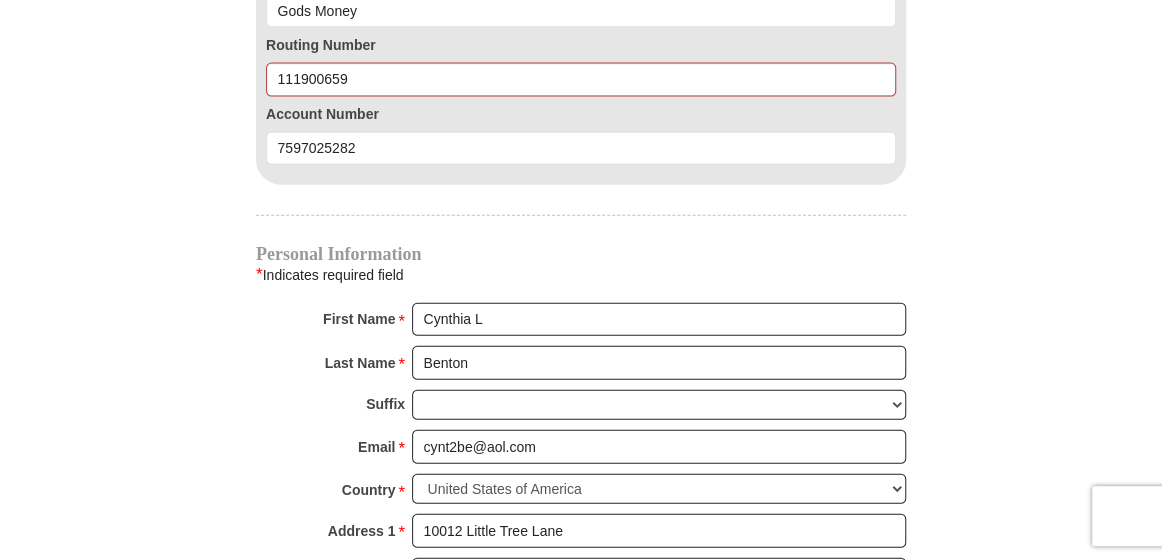 scroll, scrollTop: 2028, scrollLeft: 0, axis: vertical 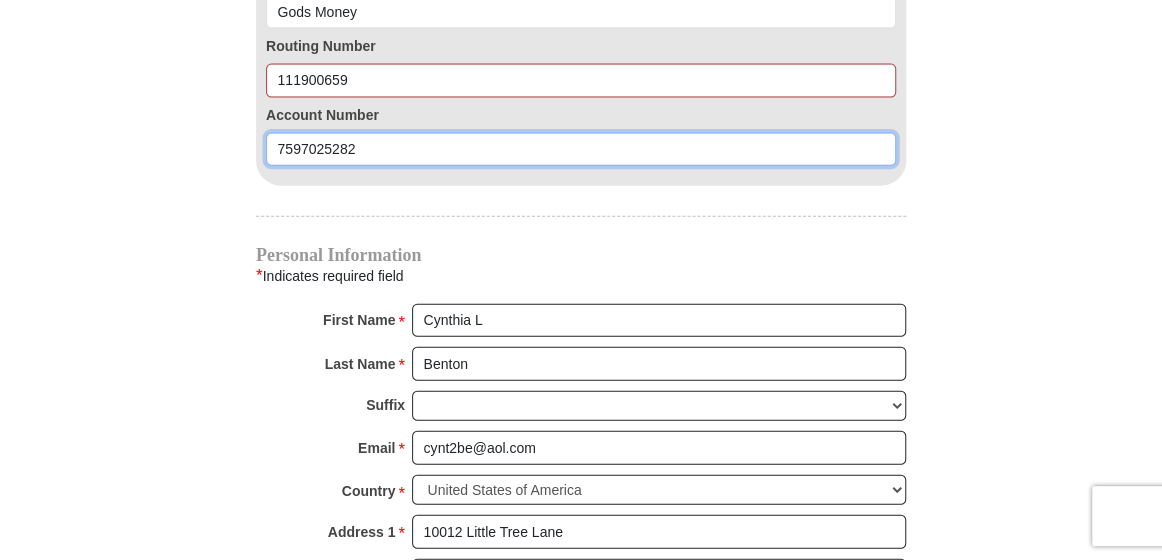 click on "7597025282" at bounding box center (581, 150) 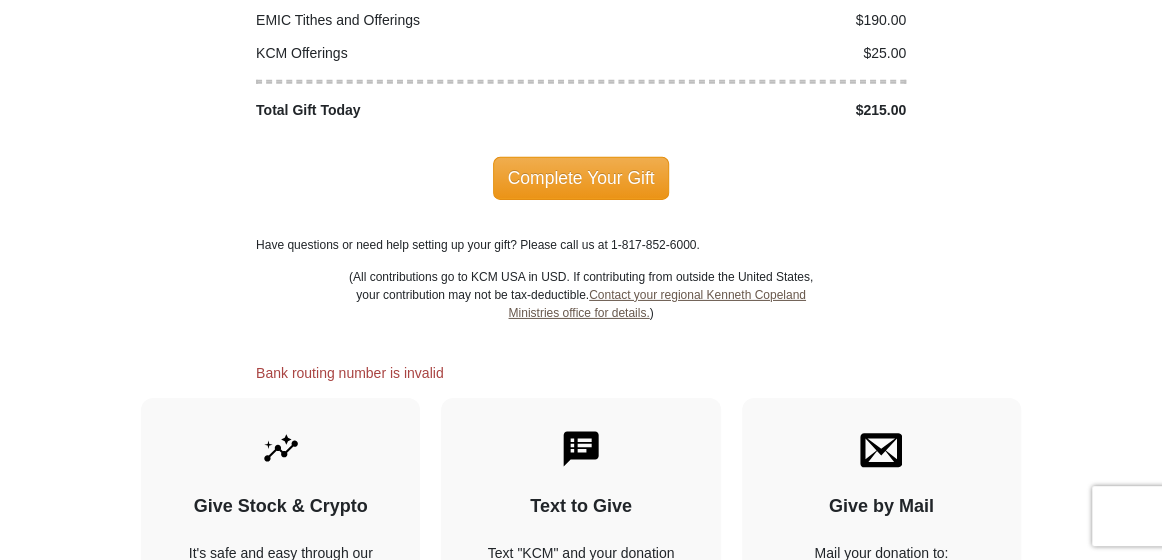 scroll, scrollTop: 2886, scrollLeft: 0, axis: vertical 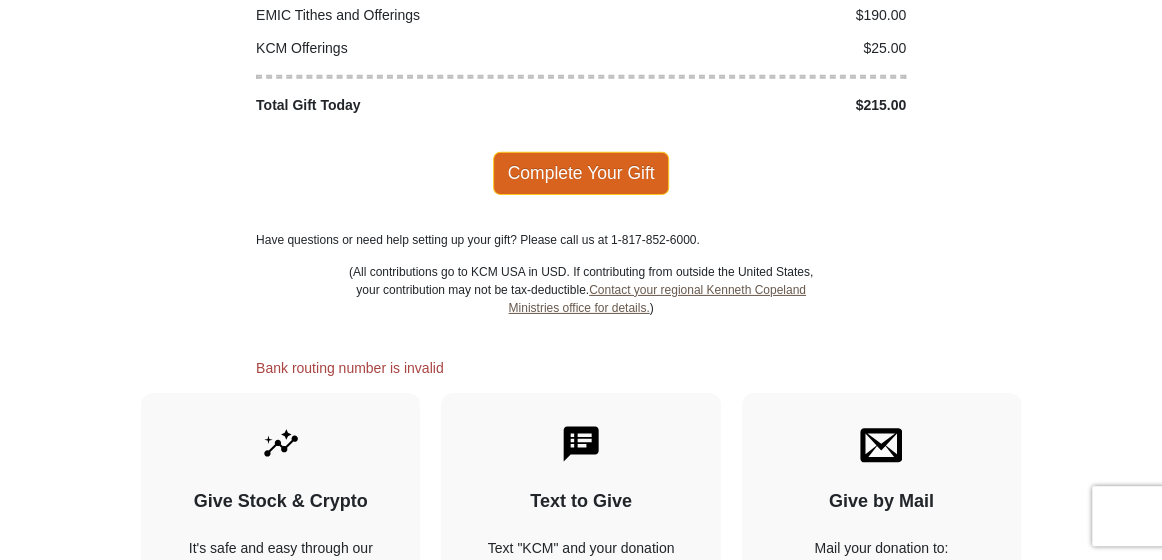 click on "Complete Your Gift" at bounding box center [581, 173] 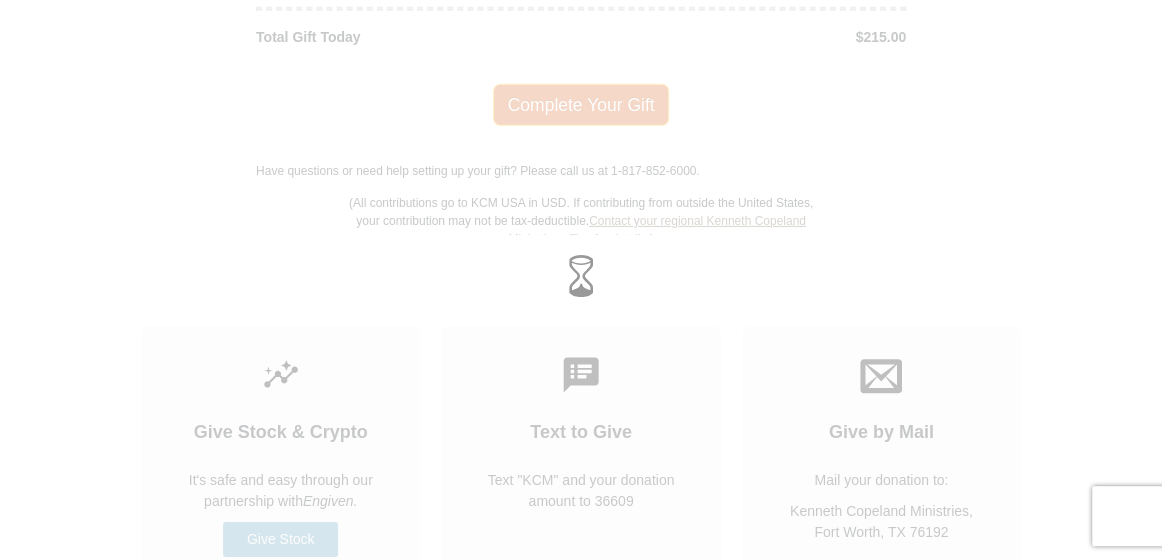 scroll, scrollTop: 2818, scrollLeft: 0, axis: vertical 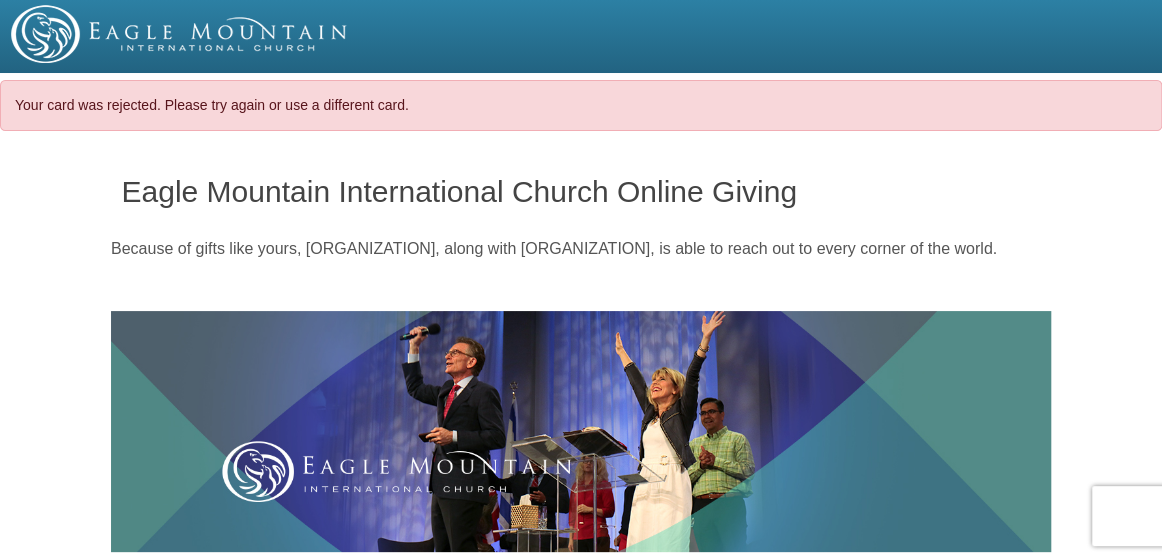 select on "TX" 